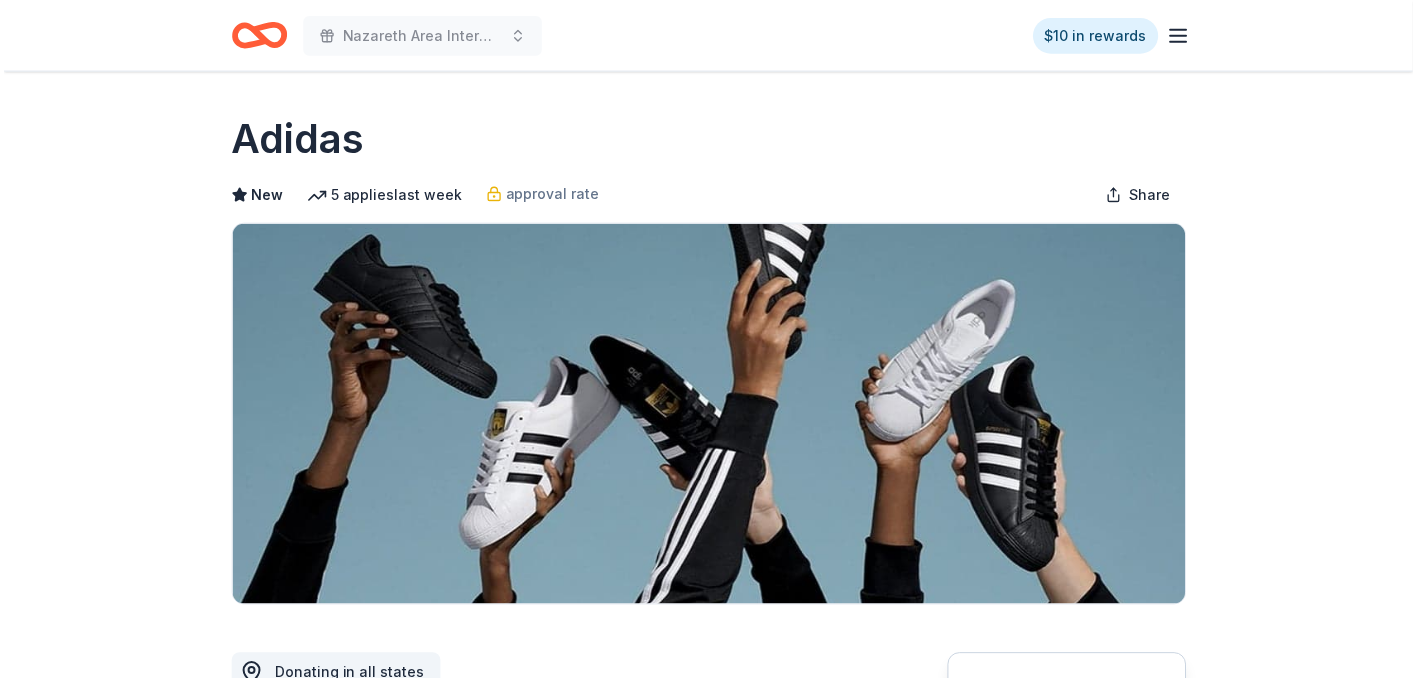 scroll, scrollTop: 642, scrollLeft: 0, axis: vertical 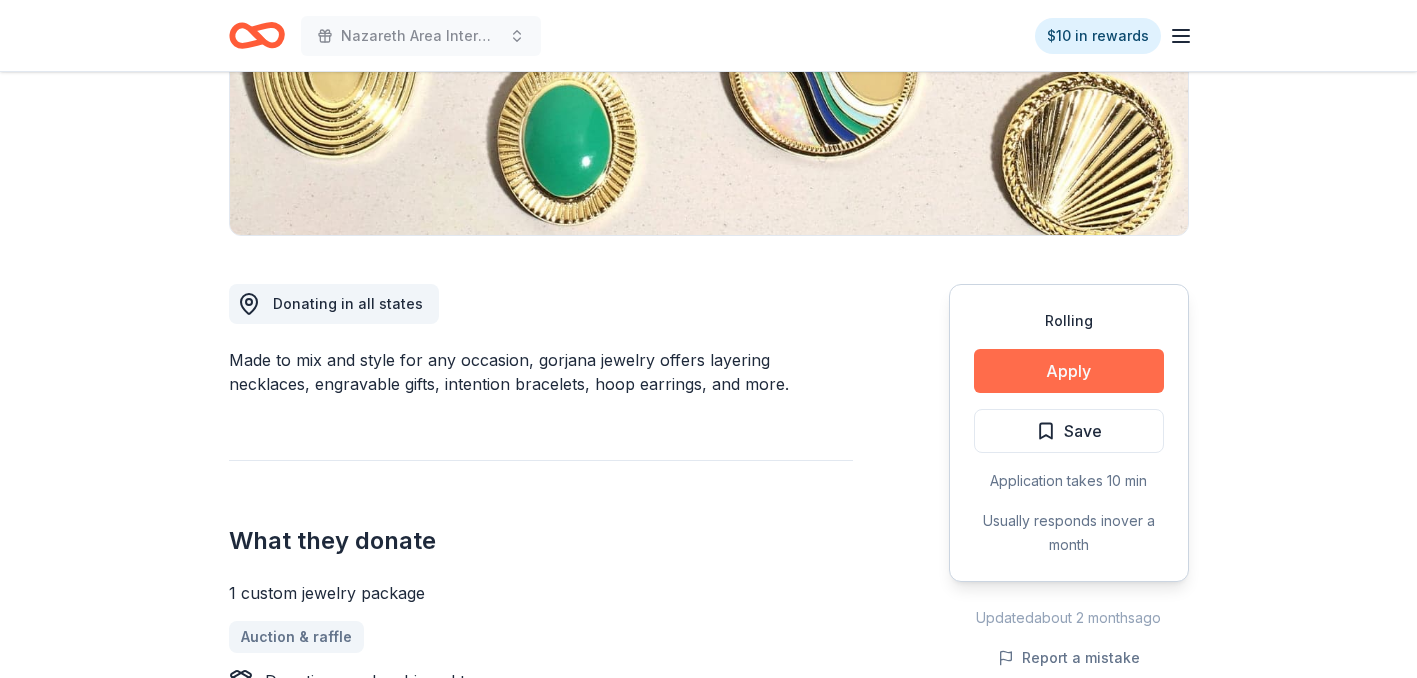click on "Apply" at bounding box center [1069, 371] 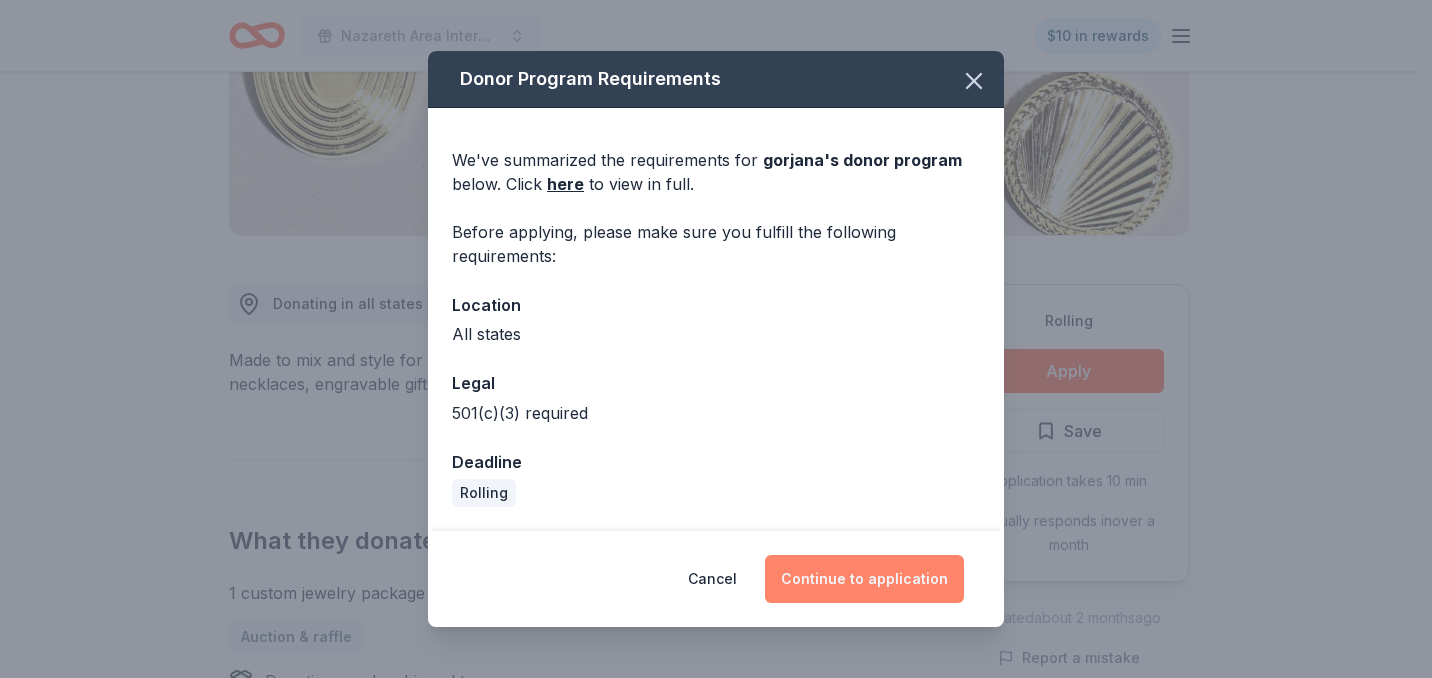 click on "Continue to application" at bounding box center [864, 579] 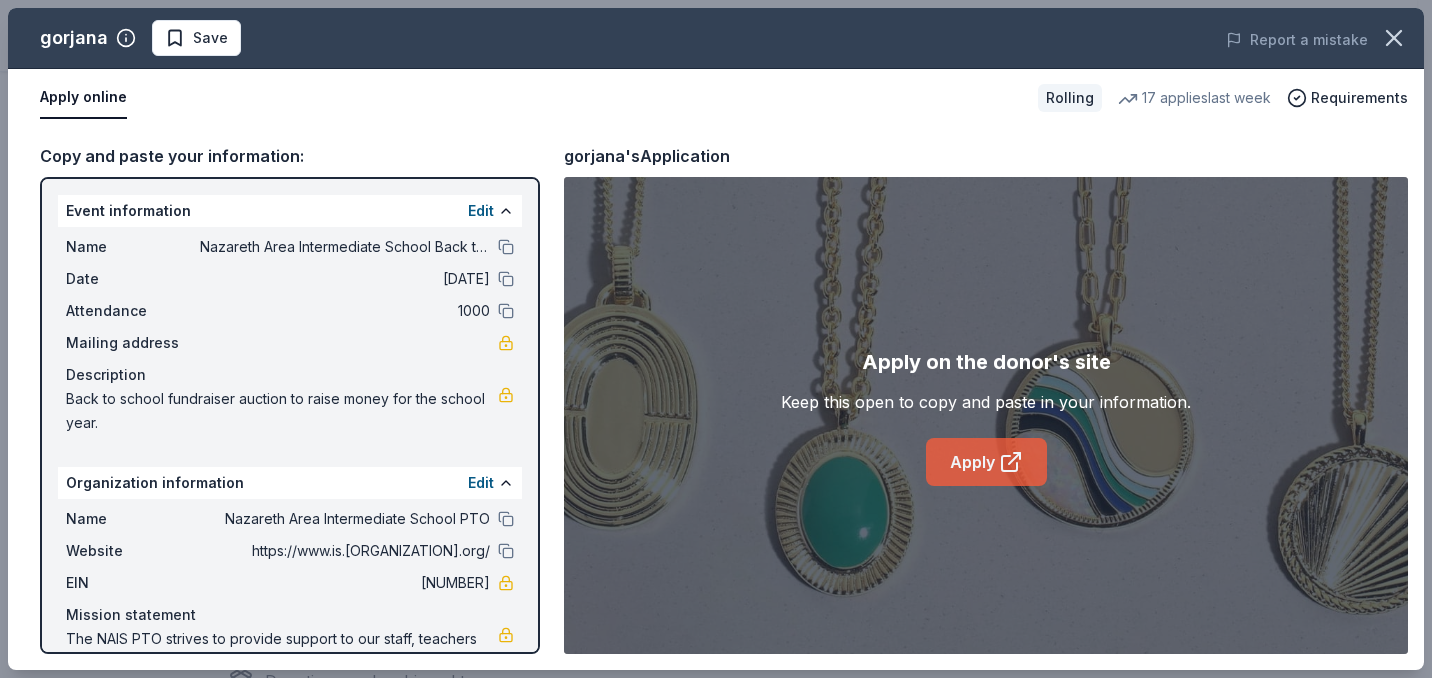click on "Apply" at bounding box center [986, 462] 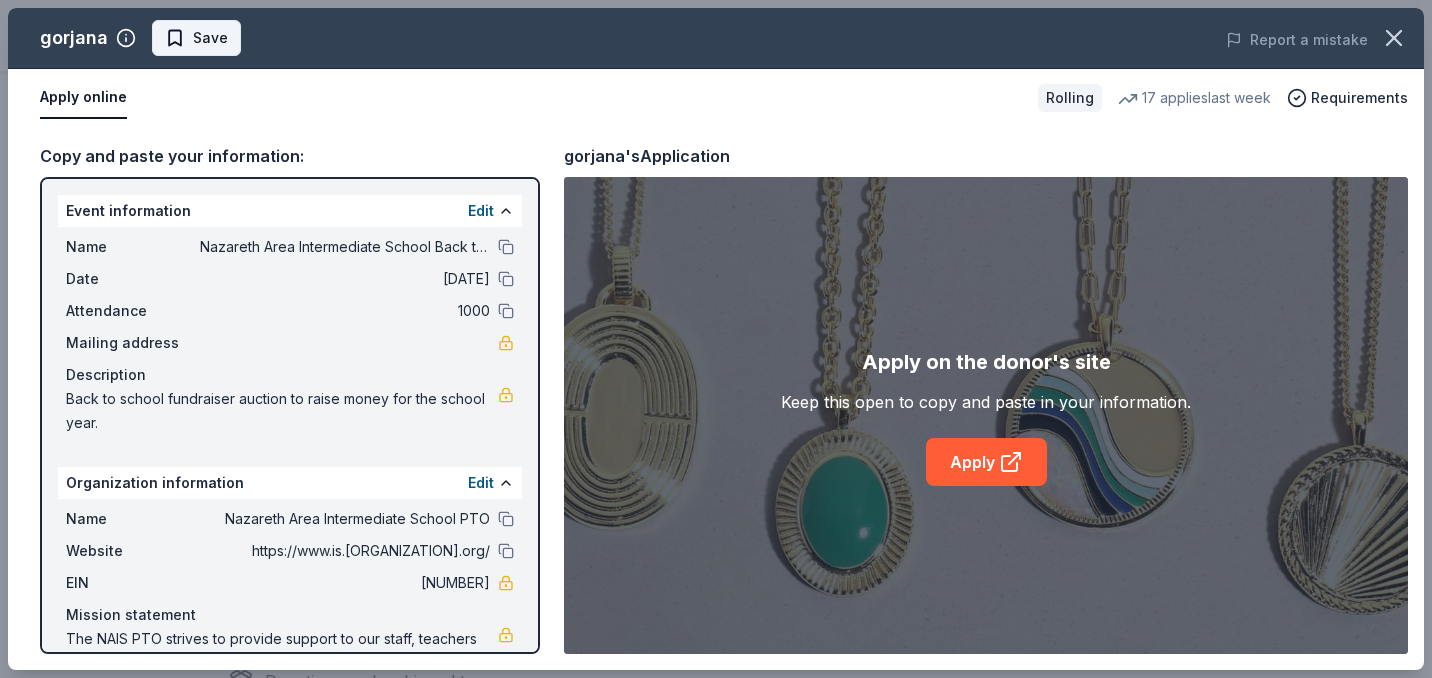 click on "Save" at bounding box center (210, 38) 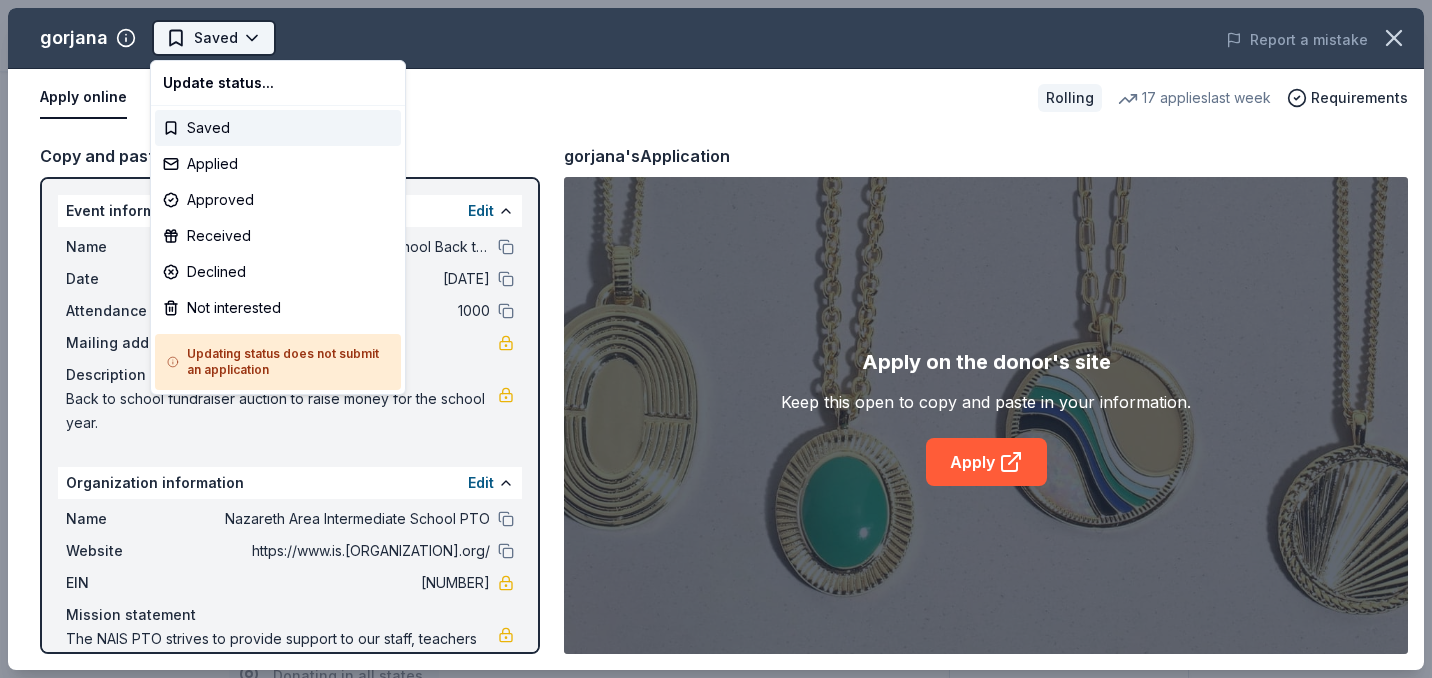 click on "Nazareth Area Intermediate School Back to School FUNdraiser! Saved Apply Rolling Share gorjana 5.0 • 7  reviews 17   applies  last week approval rate donation value Share Donating in all states Made to mix and style for any occasion, gorjana jewelry offers layering necklaces, engravable gifts, intention bracelets, hoop earrings, and more. What they donate 1 custom jewelry package Auction & raffle Donation can be shipped to you Who they donate to  Preferred 501(c)(3) required Rolling Apply Saved Application takes 10 min Usually responds in  over a month Updated  about 2 months  ago Report a mistake approval rate 20 % approved 30 % declined 50 % no response donation value (average) 20% 70% 0% 10% $xx - $xx $xx - $xx $xx - $xx $xx - $xx Upgrade to Pro to view approval rates and average donation values 5.0 • 7  reviews See all  7  reviews Tri-County RVTHS May 2025 • Approved Great communication, generous donation, fast delivery of gift card Vets R Us, Inc. April 2025 • Approved March 2025 • Approved •" at bounding box center (716, 339) 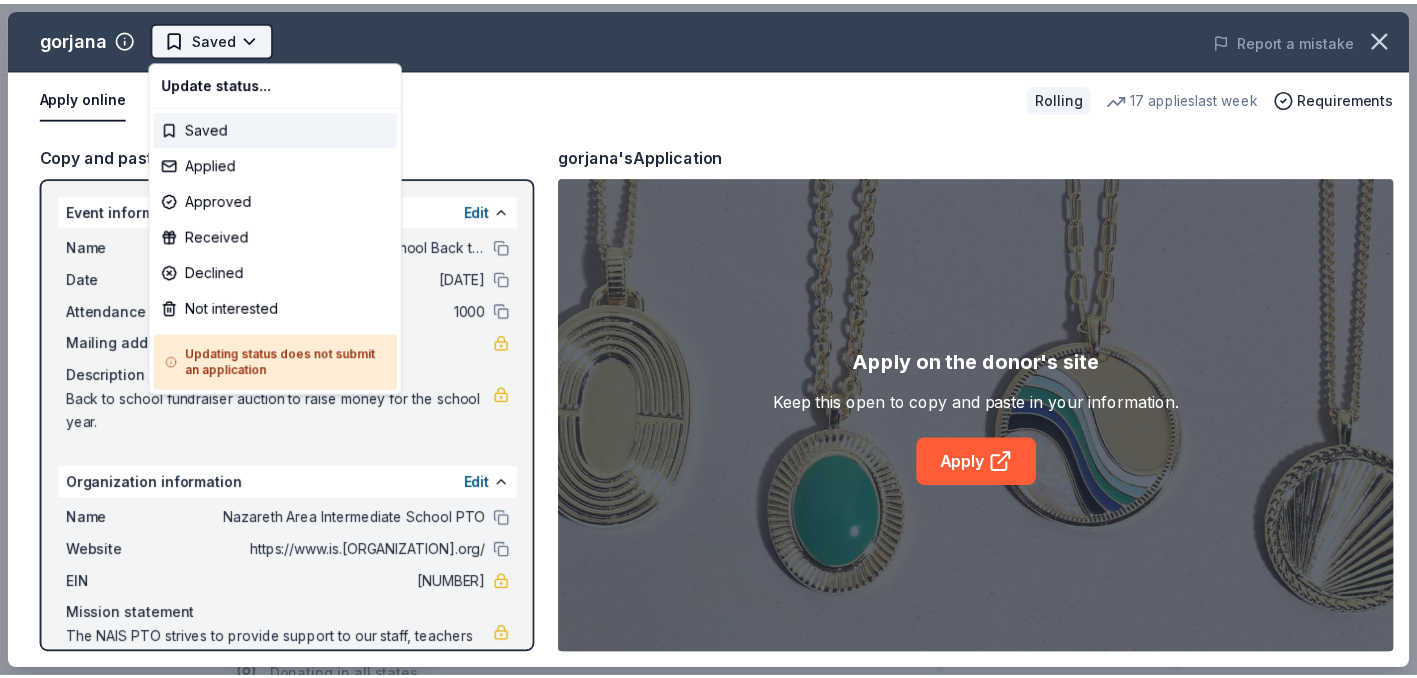 scroll, scrollTop: 0, scrollLeft: 0, axis: both 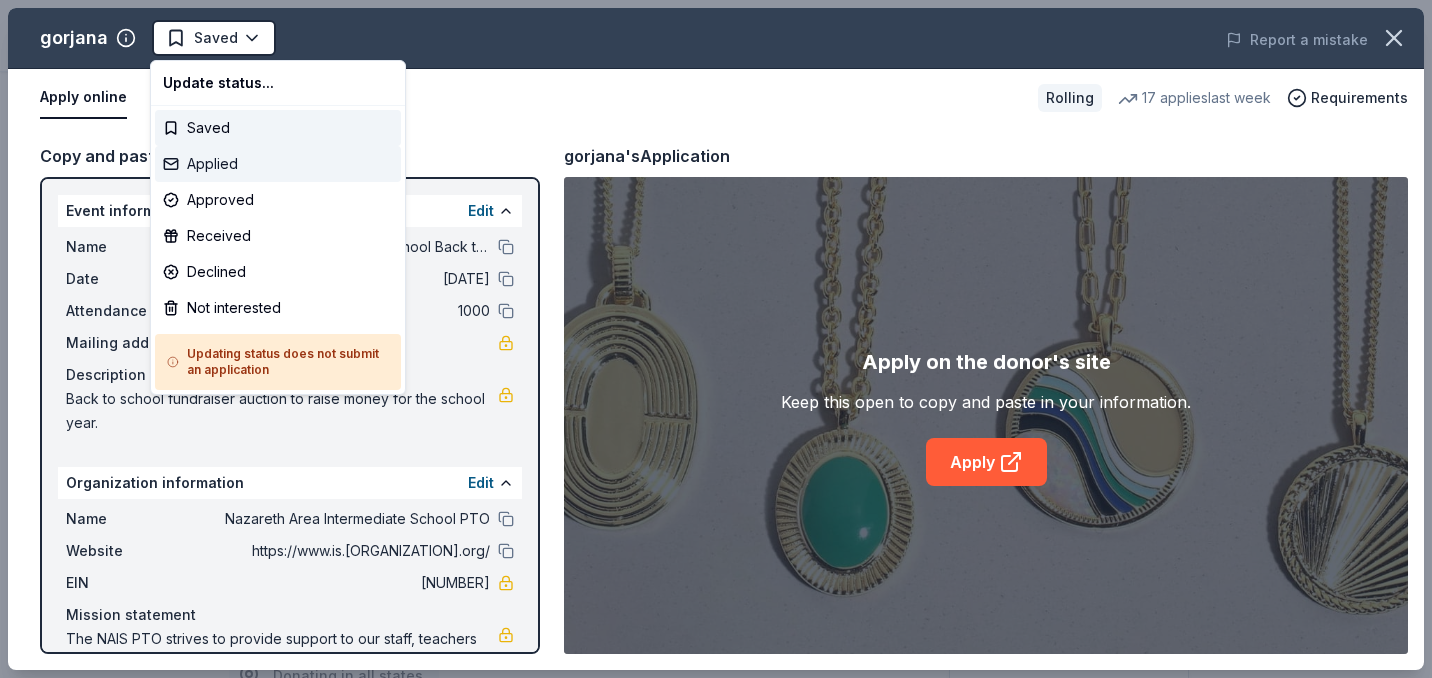 click on "Applied" at bounding box center (278, 164) 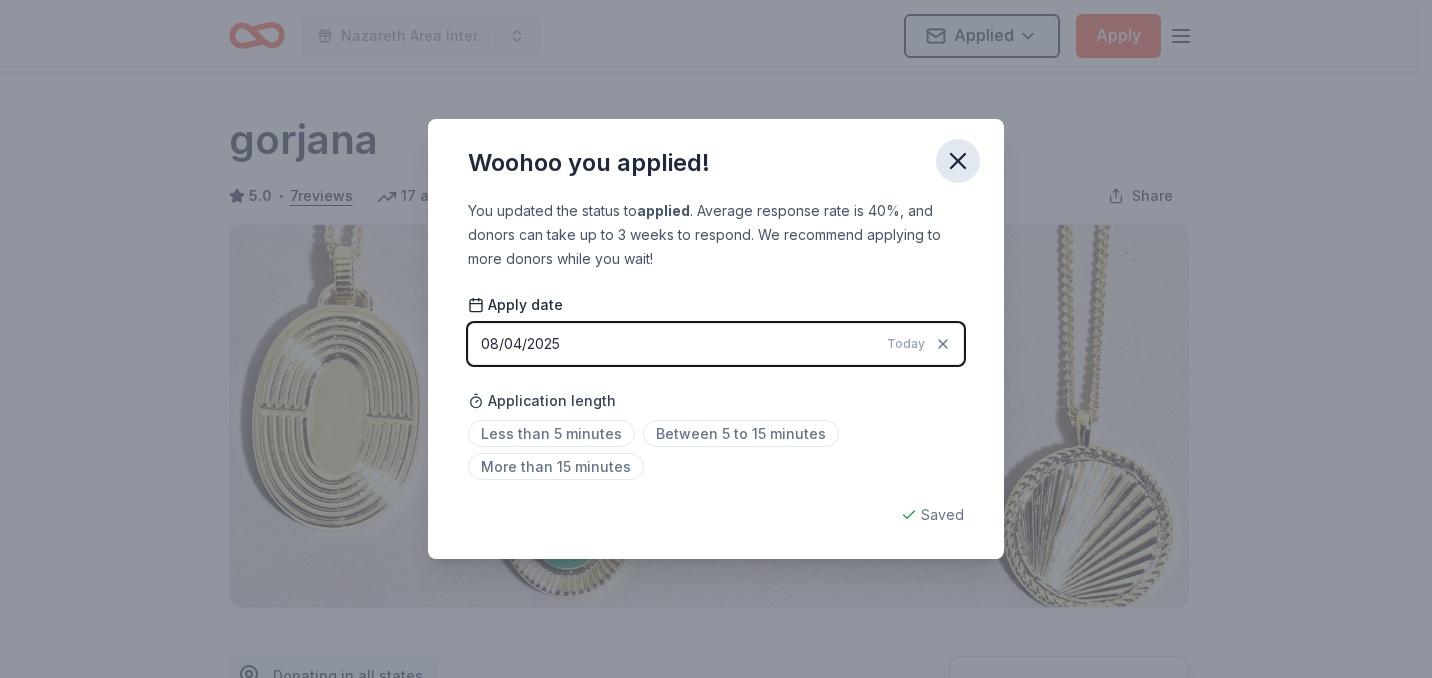click 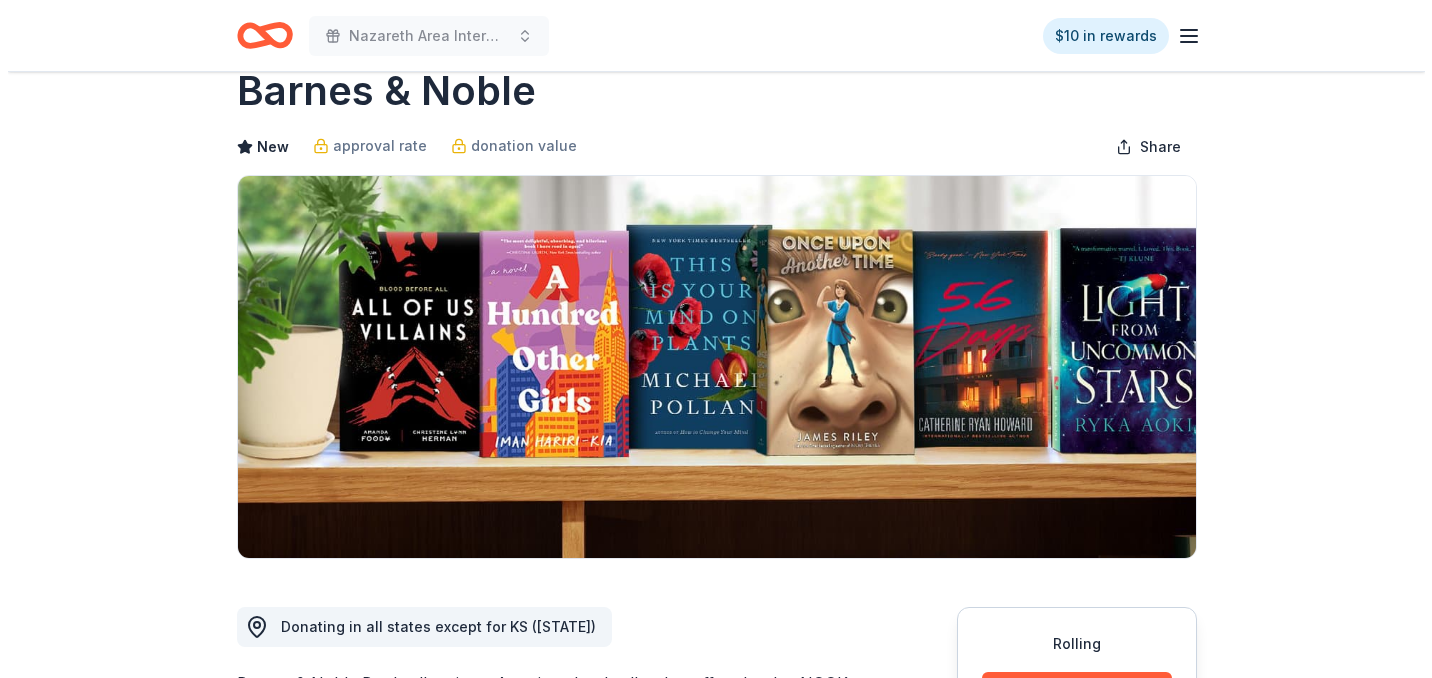 scroll, scrollTop: 465, scrollLeft: 0, axis: vertical 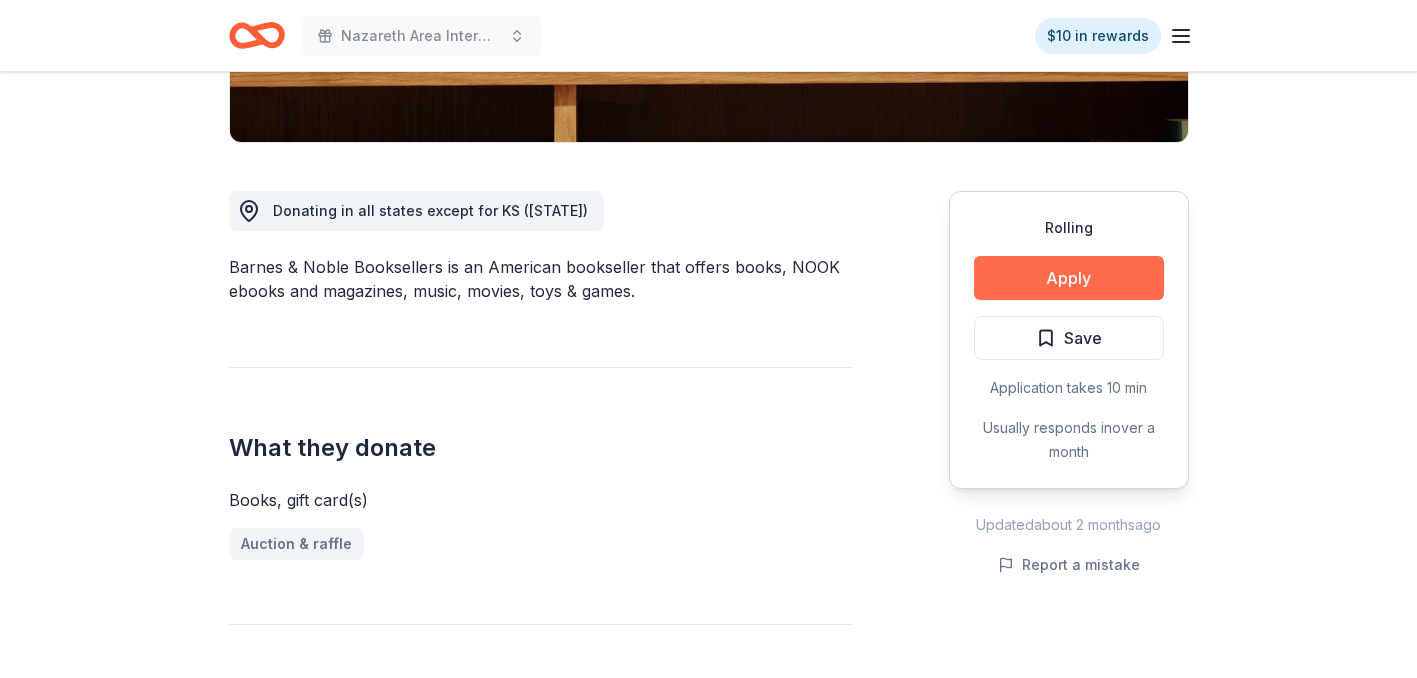 click on "Apply" at bounding box center (1069, 278) 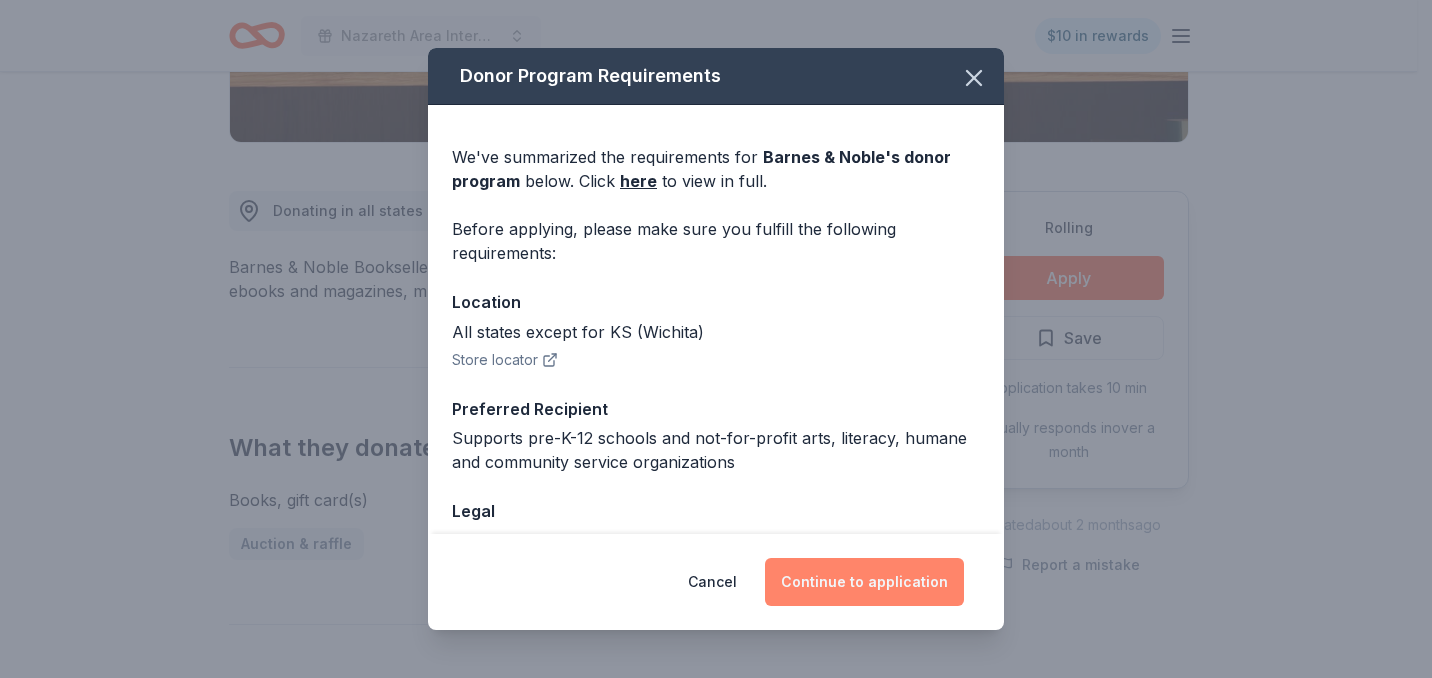 click on "Continue to application" at bounding box center [864, 582] 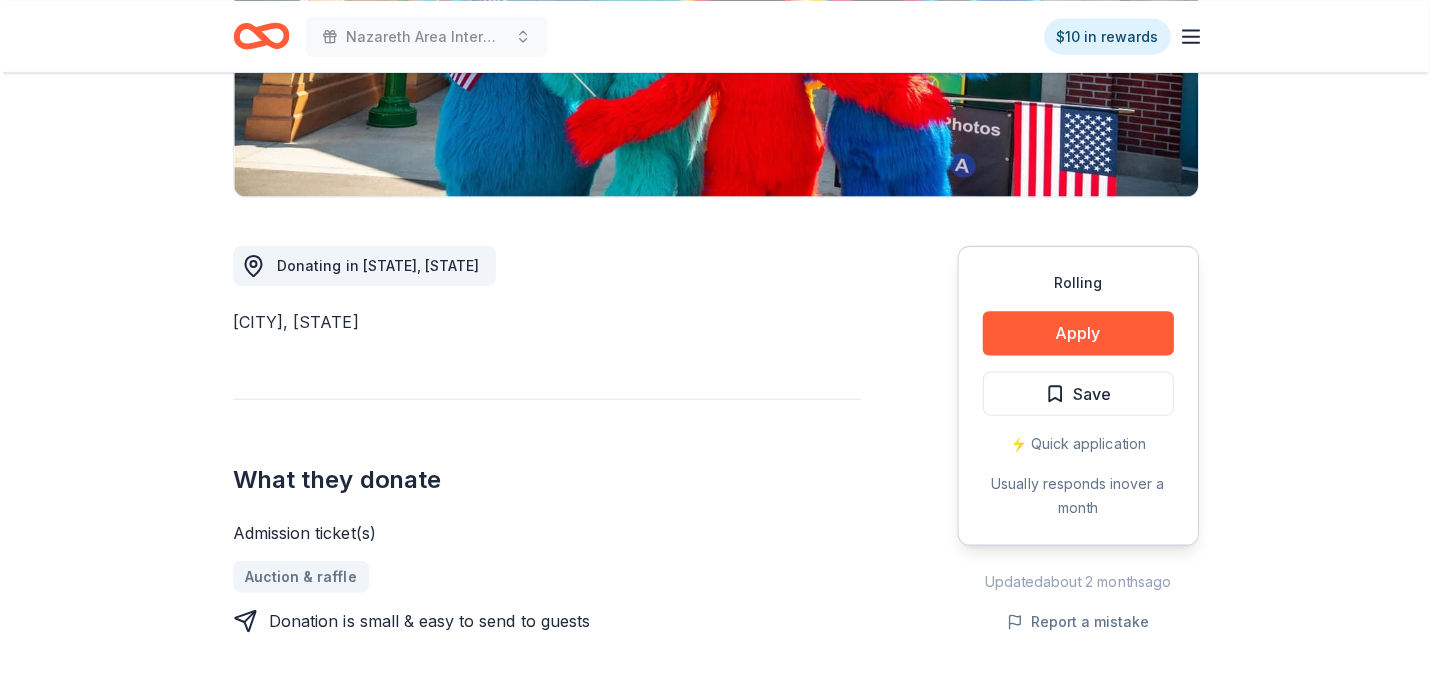 scroll, scrollTop: 595, scrollLeft: 0, axis: vertical 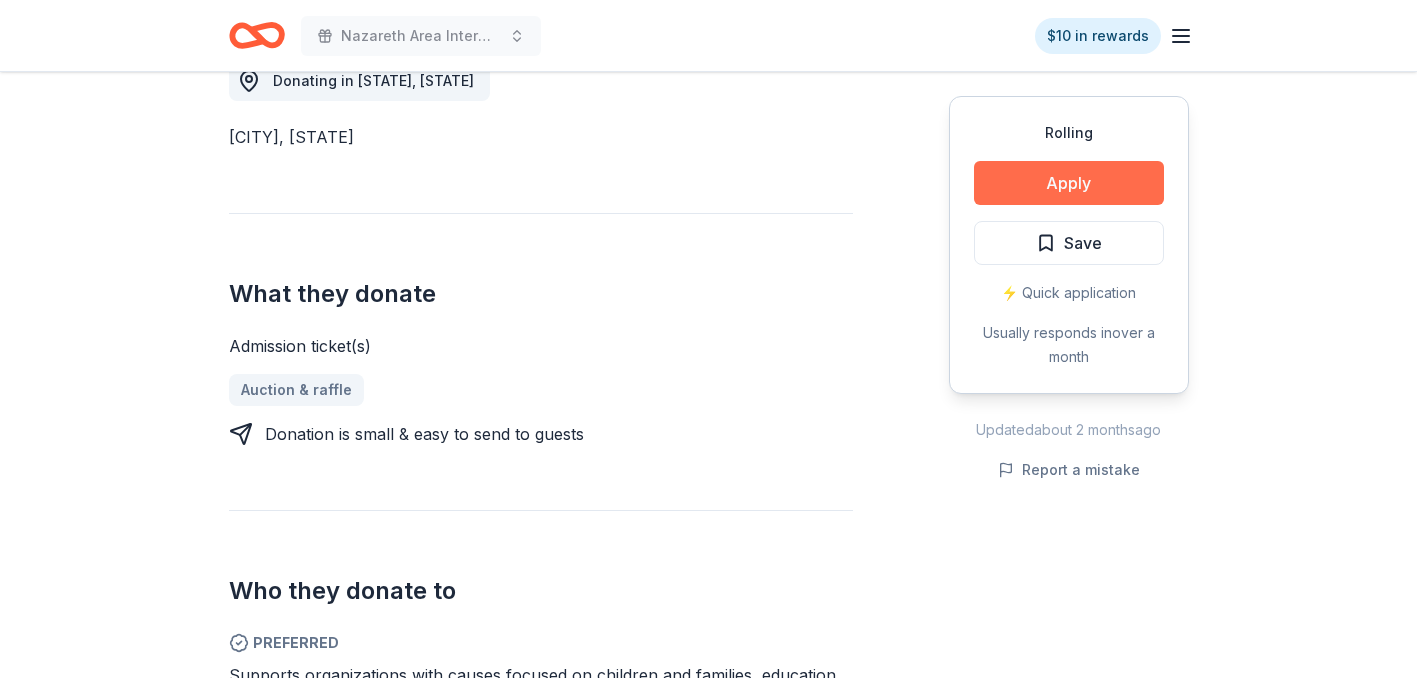 click on "Apply" at bounding box center (1069, 183) 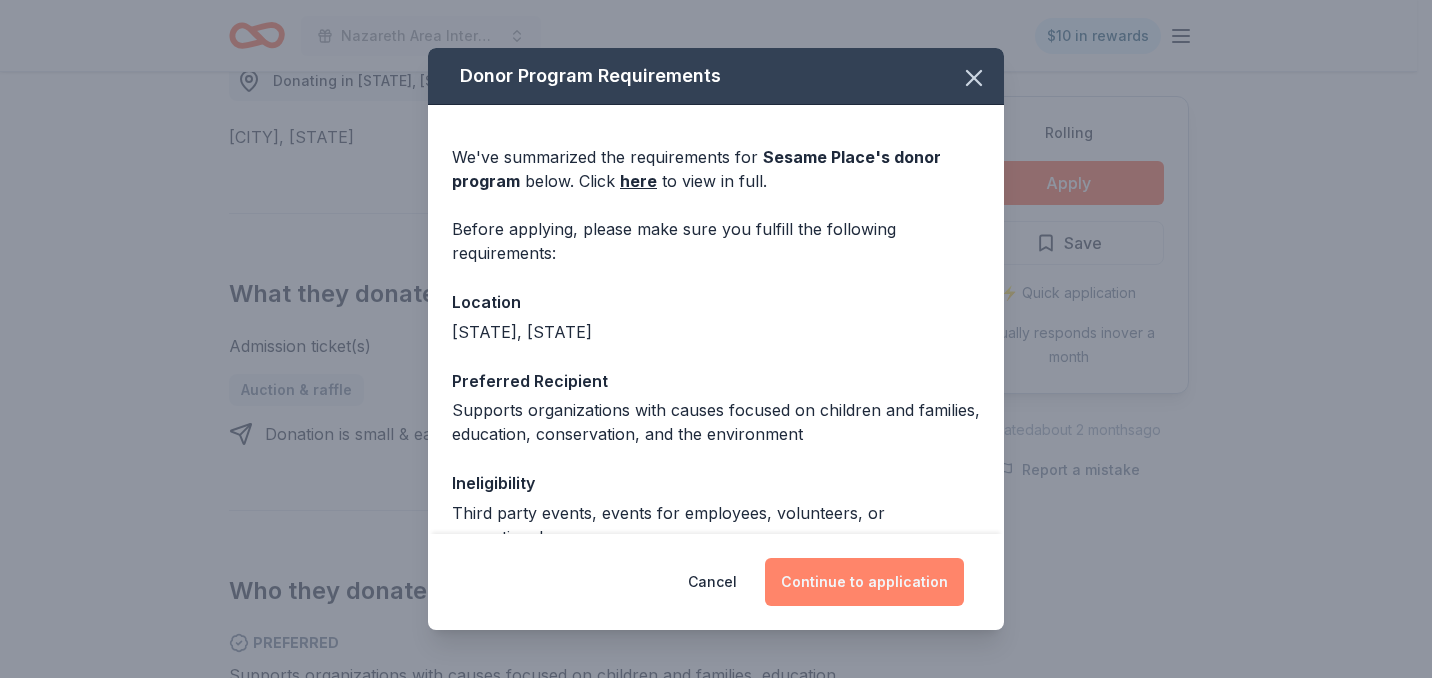 click on "Continue to application" at bounding box center [864, 582] 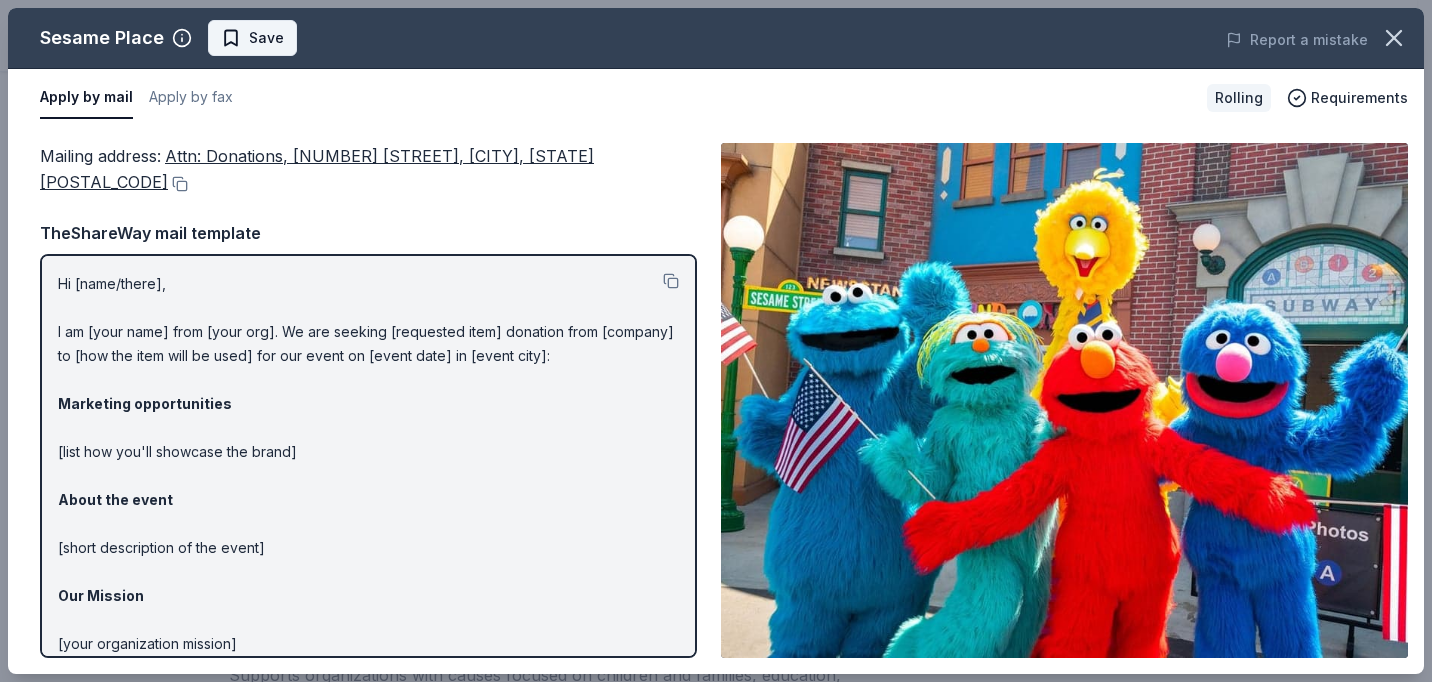 click on "Save" at bounding box center (266, 38) 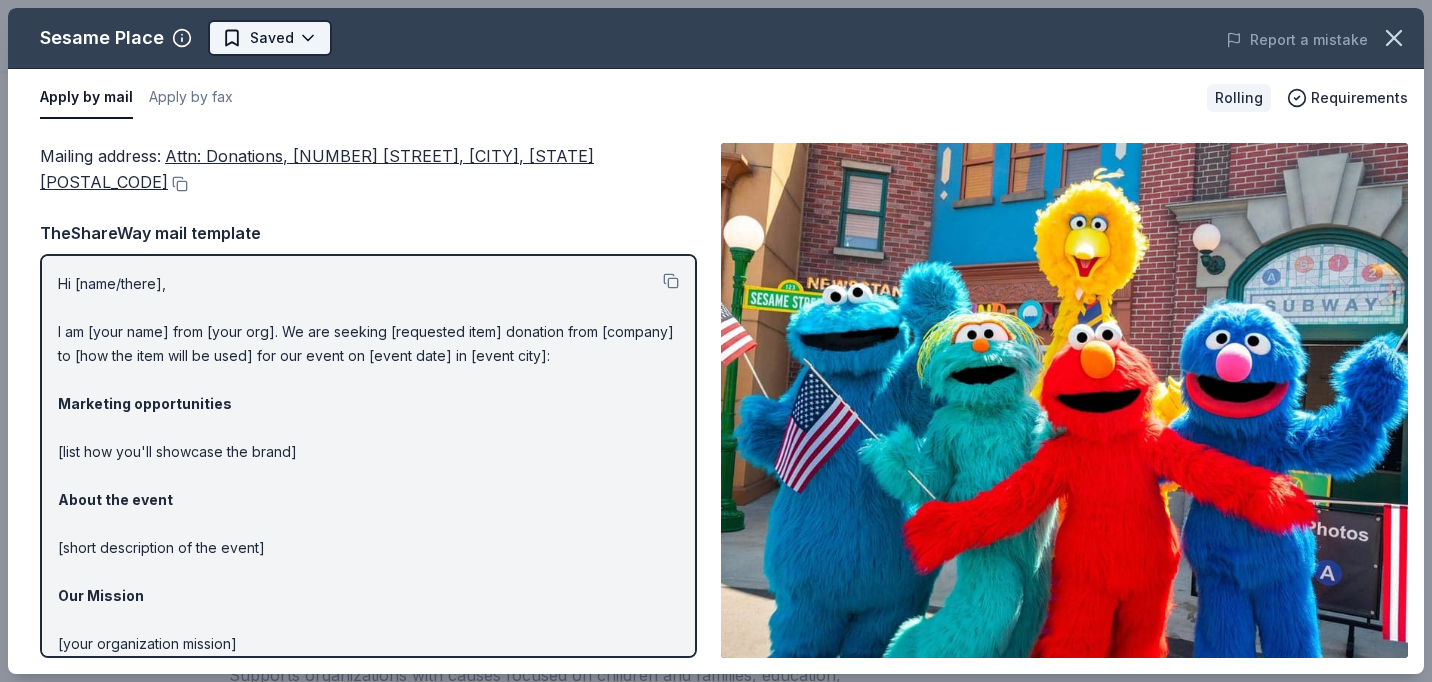 click on "Nazareth Area Intermediate School Back to School FUNdraiser! $10 in rewards Rolling Share Sesame Place New • 1  reviews approval rate donation value Share Donating in NJ, PA Sesame Place is a Sesame Street-themed amusement park and water park located in Philadelphia, PA. The park features rides, shows, parades, and costumed characters. What they donate Admission ticket(s) Auction & raffle Donation is small & easy to send to guests Who they donate to  Preferred Supports organizations with causes focused on children and families, education, conservation, and the environment Children Education Environment & Sustainability  Ineligible Third party events, events for employees, volunteers, or recreational groups.
Rolling Apply Saved ⚡️ Quick application Usually responds in  over a month Updated  about 2 months  ago Report a mistake approval rate 20 % approved 30 % declined 50 % no response donation value (average) 20% 70% 0% 10% $xx - $xx $xx - $xx $xx - $xx $xx - $xx Upgrade to Pro New • 1  reviews • 3" at bounding box center [716, -254] 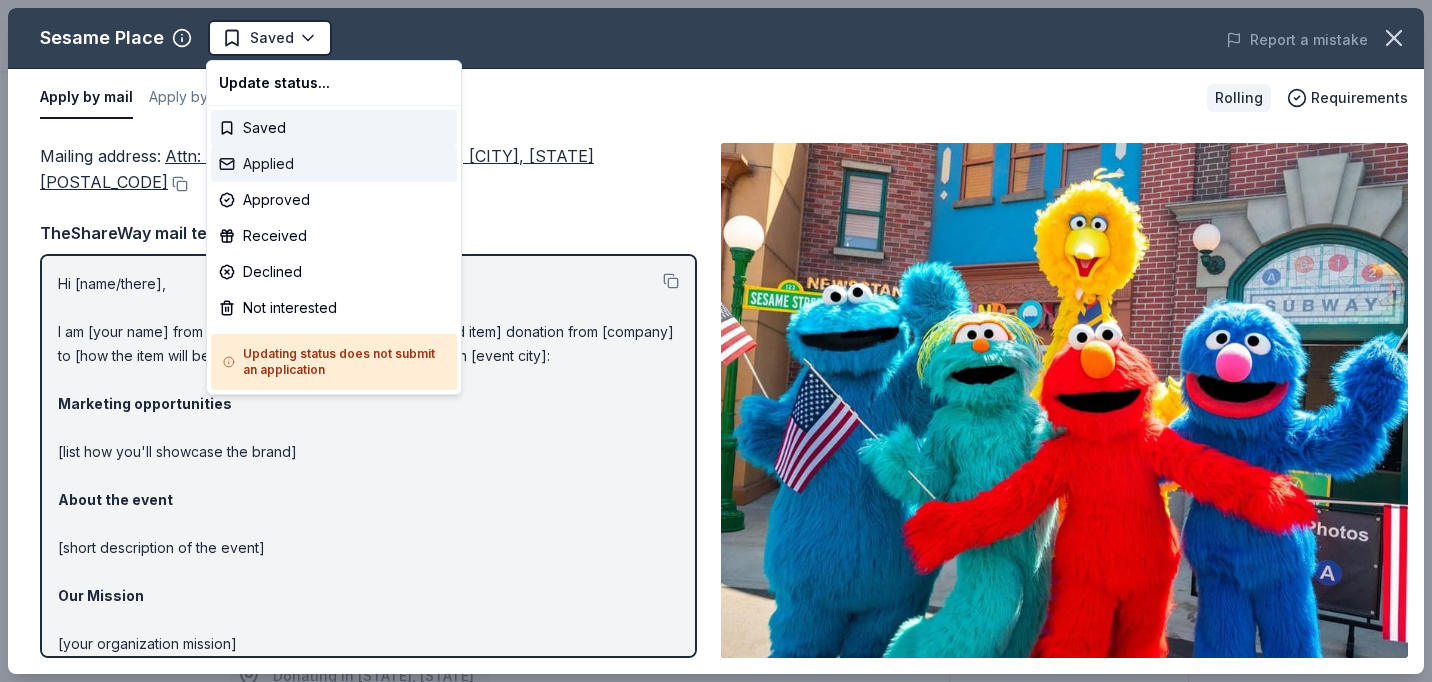 click on "Applied" at bounding box center [334, 164] 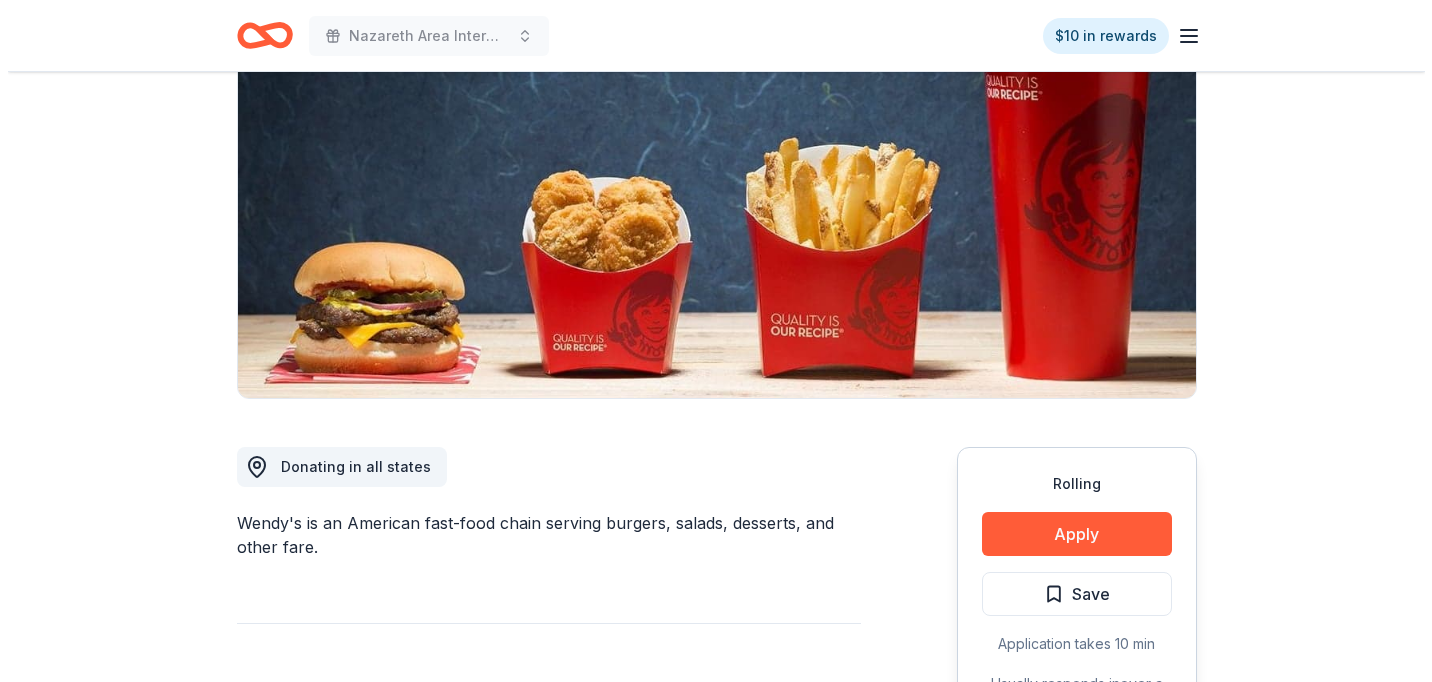 scroll, scrollTop: 350, scrollLeft: 0, axis: vertical 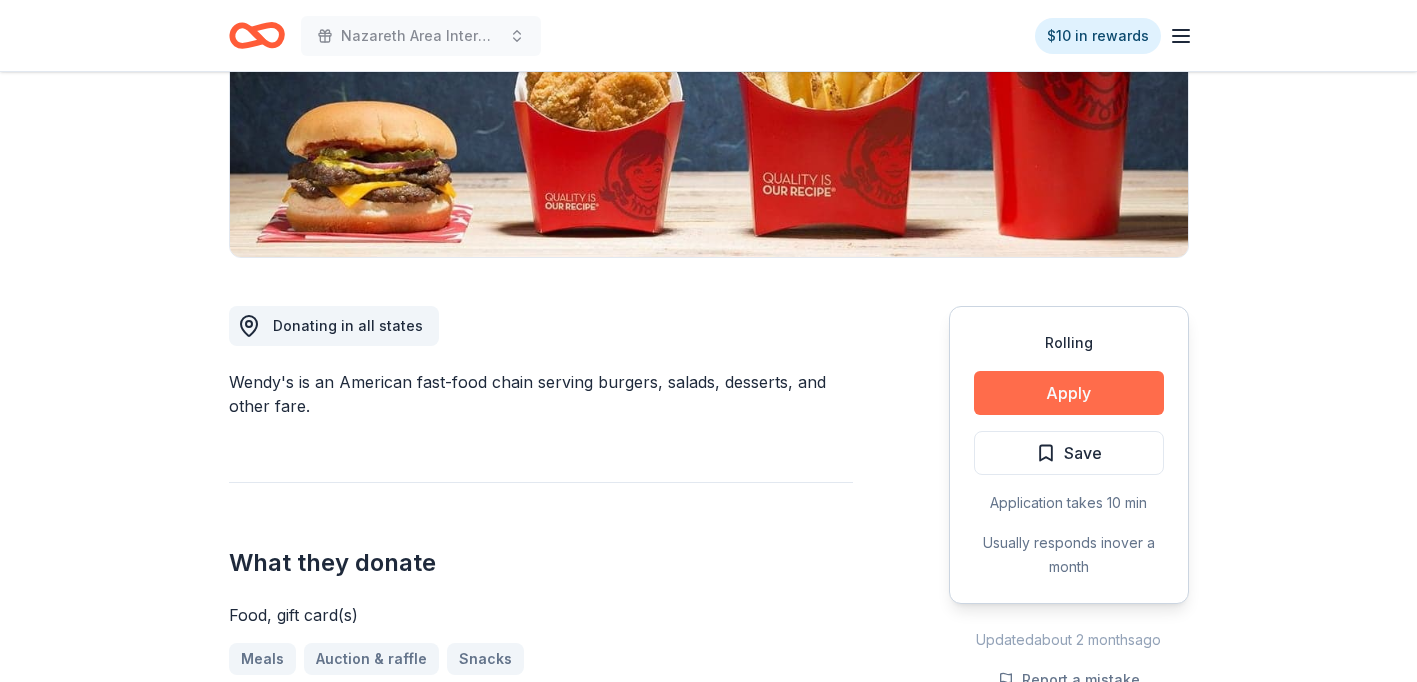 click on "Apply" at bounding box center [1069, 393] 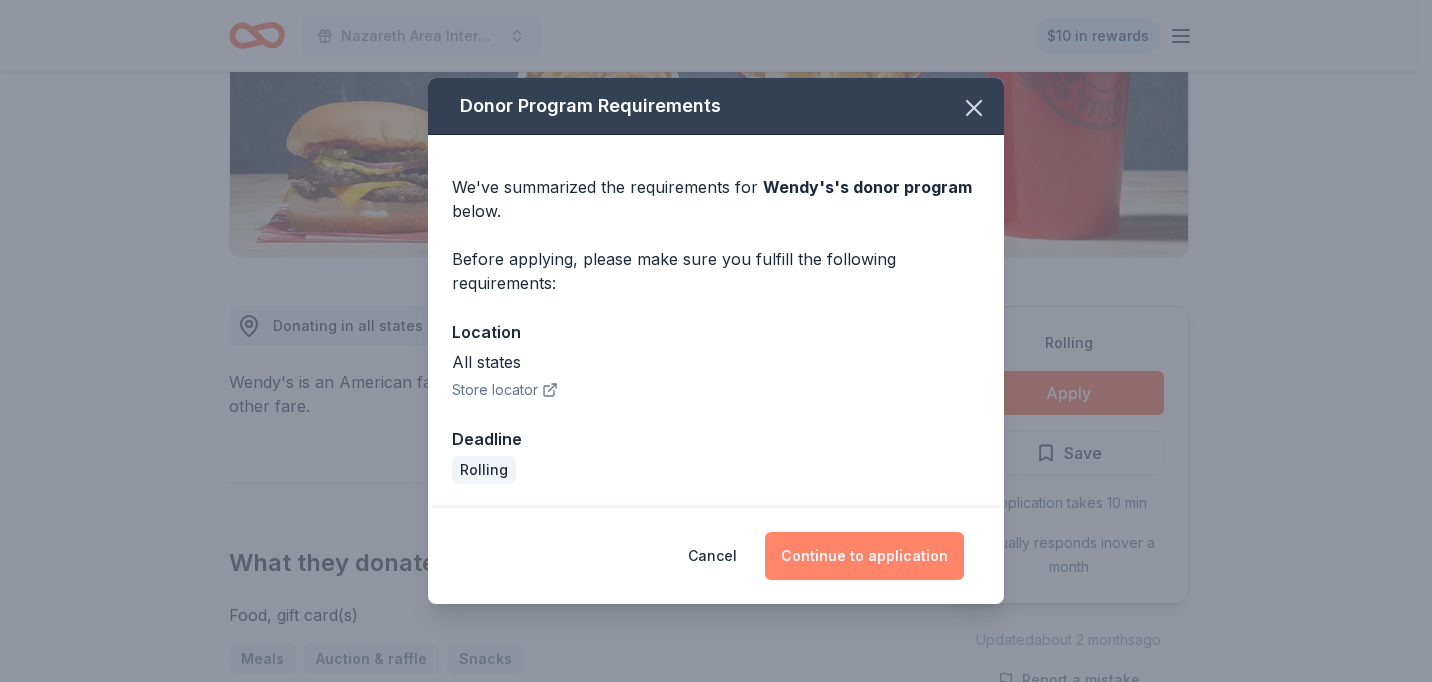 click on "Continue to application" at bounding box center (864, 556) 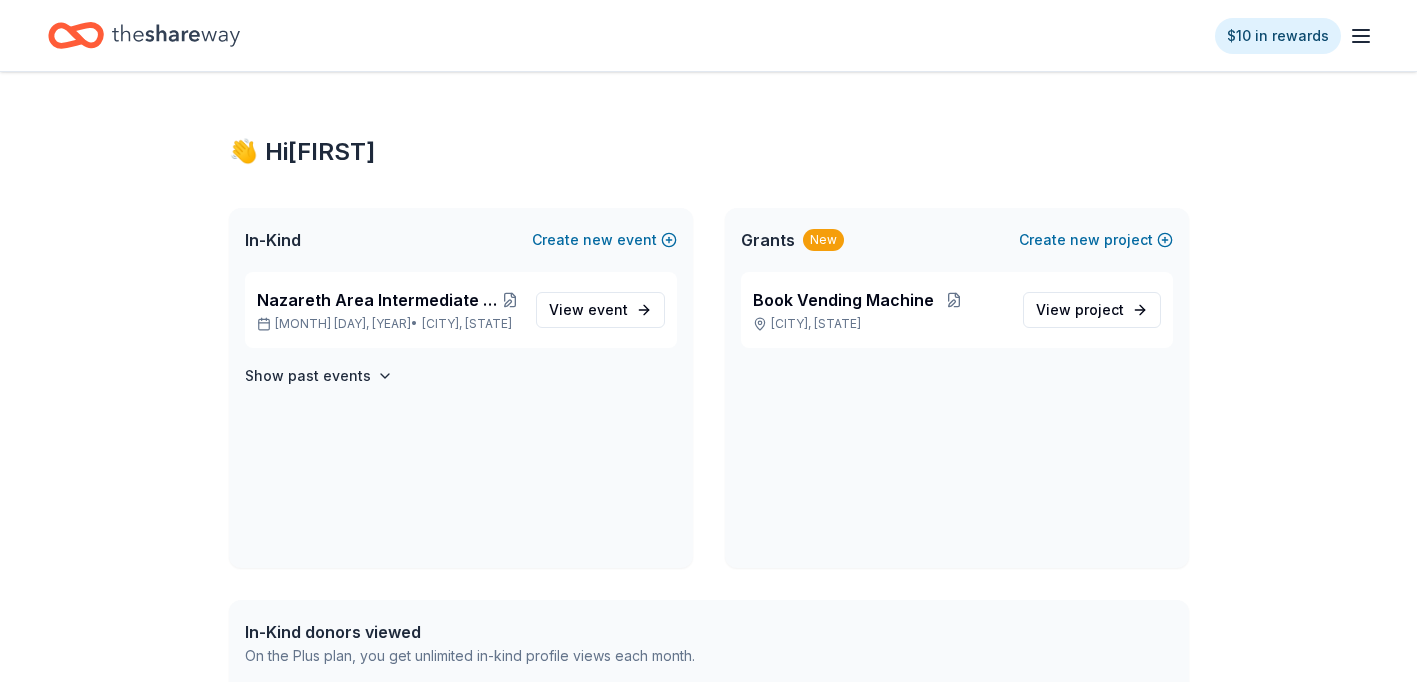 scroll, scrollTop: 0, scrollLeft: 0, axis: both 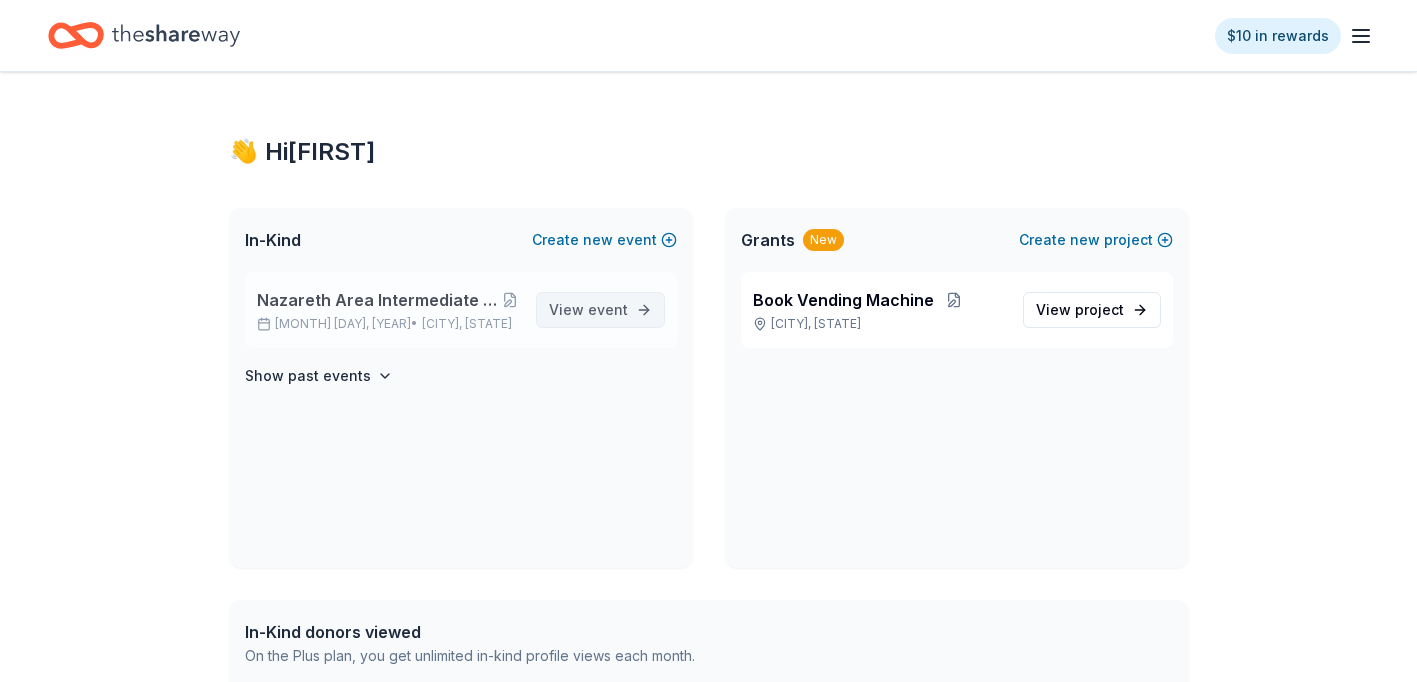 click on "event" at bounding box center (608, 309) 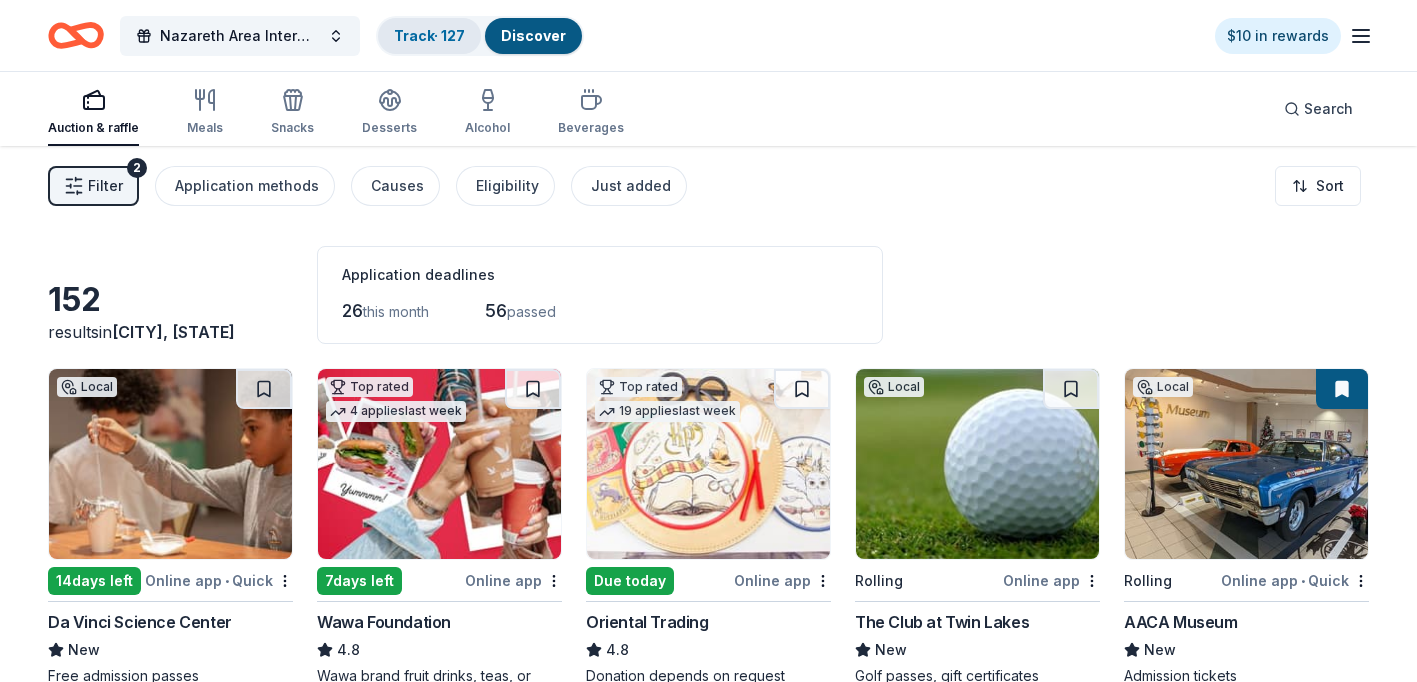 click on "Track  · [NUMBER]" at bounding box center (429, 35) 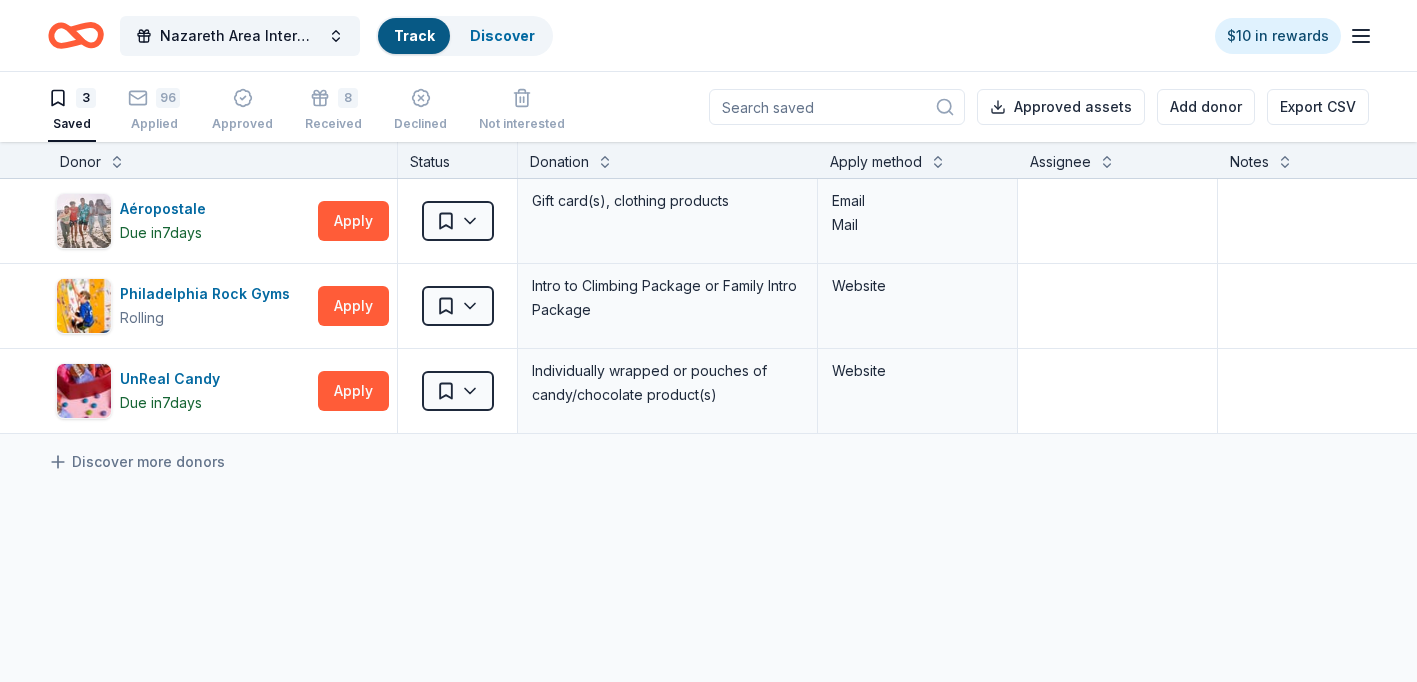 scroll, scrollTop: 1, scrollLeft: 0, axis: vertical 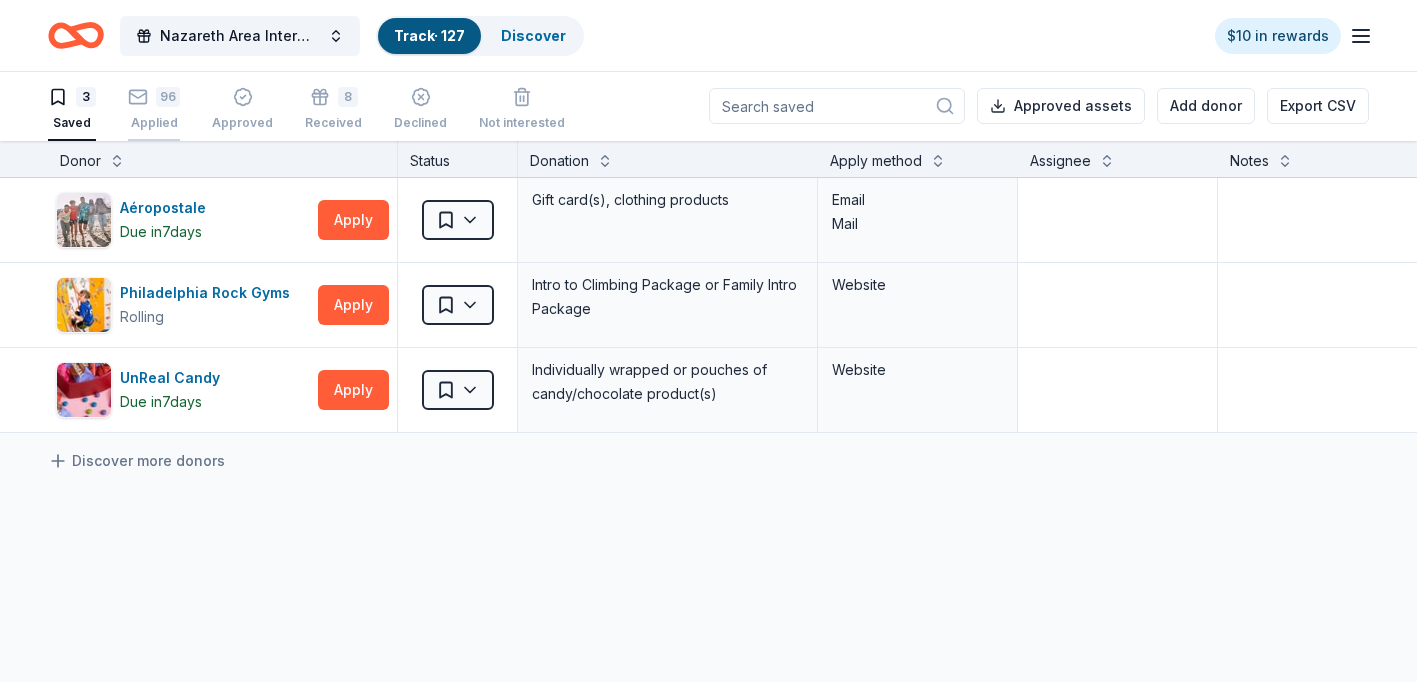 click on "96 Applied" at bounding box center (154, 109) 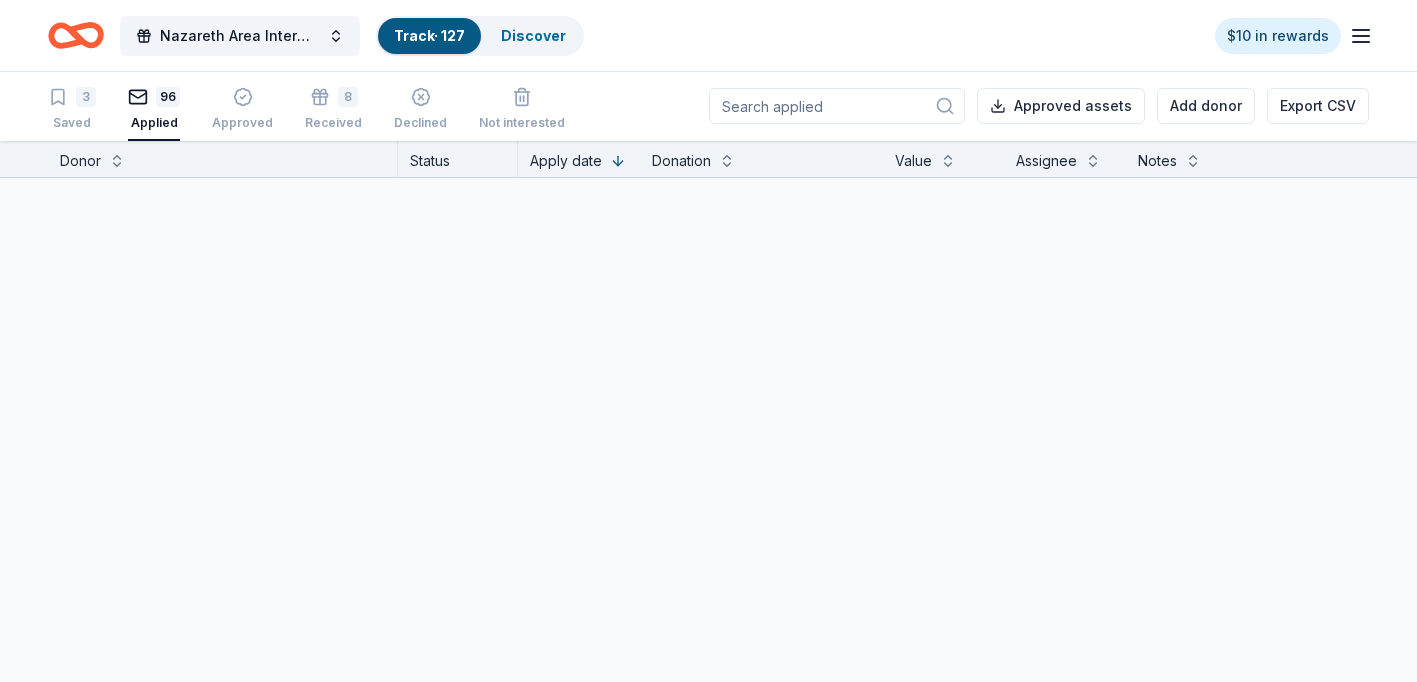 scroll, scrollTop: 0, scrollLeft: 0, axis: both 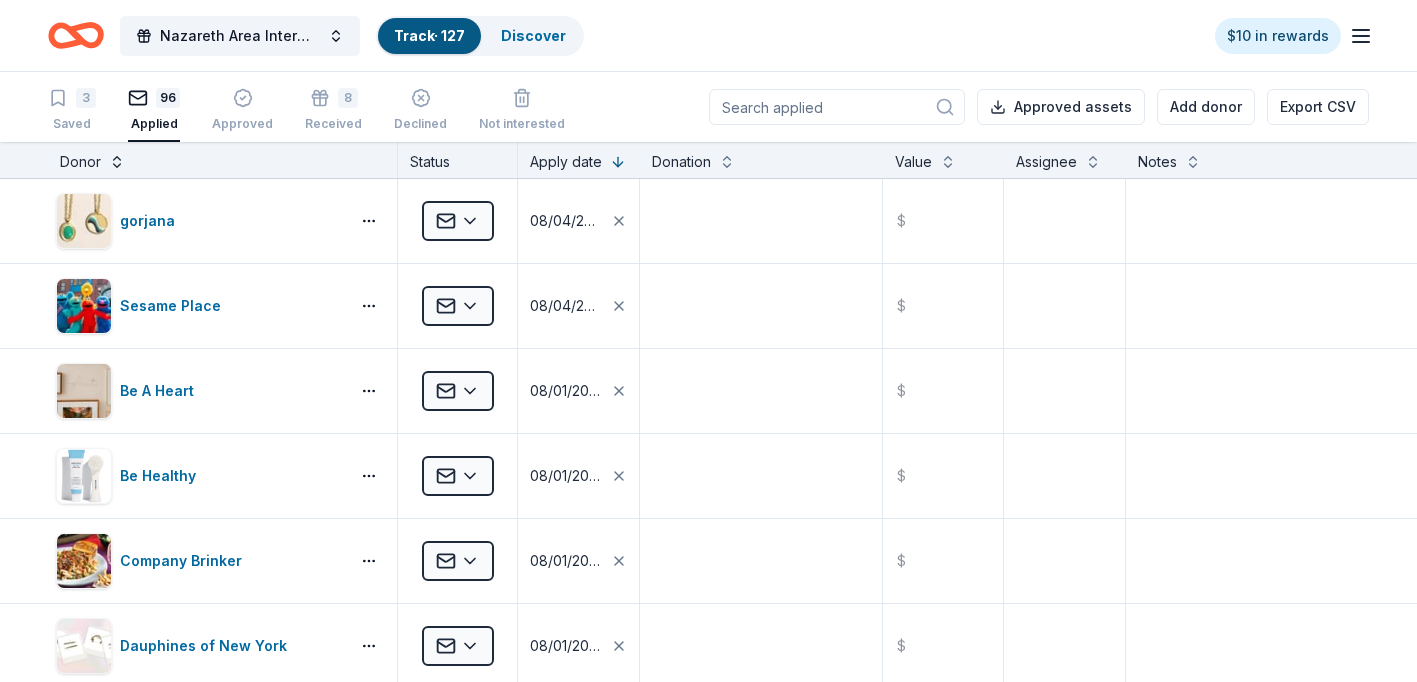 click at bounding box center [117, 160] 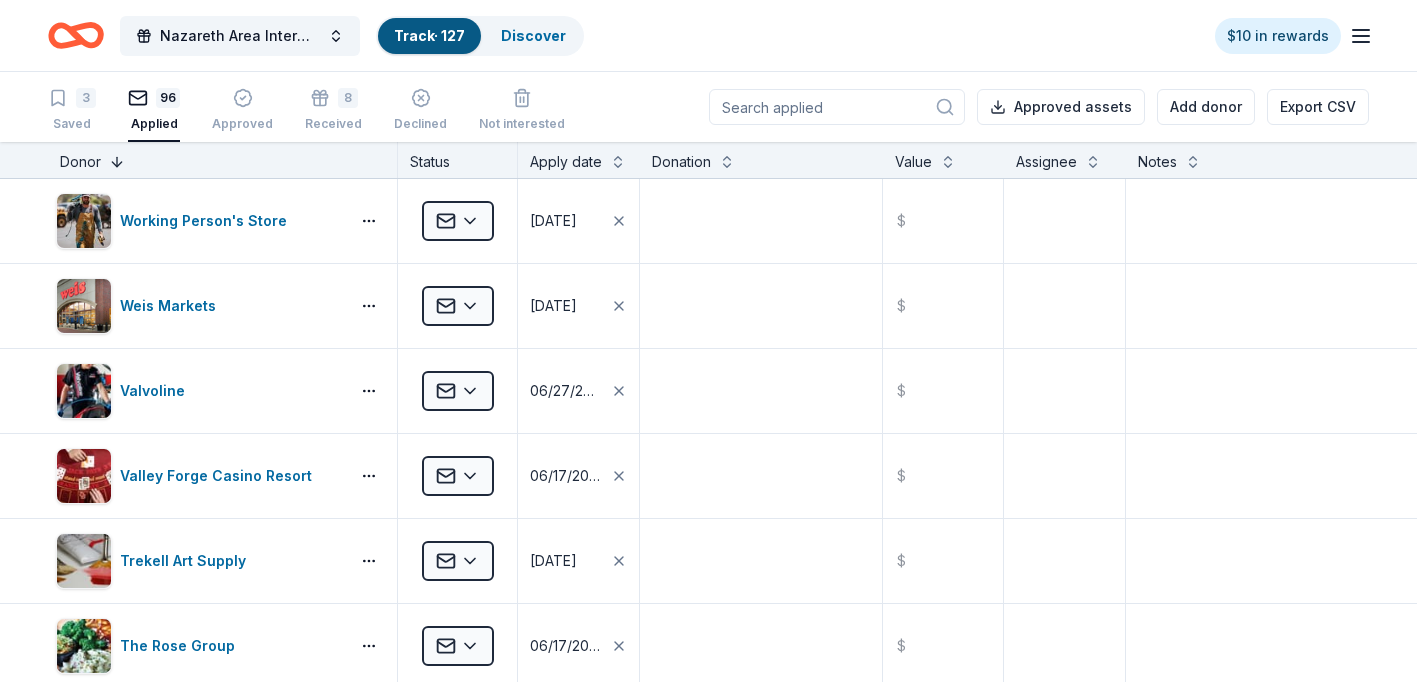 click at bounding box center [117, 160] 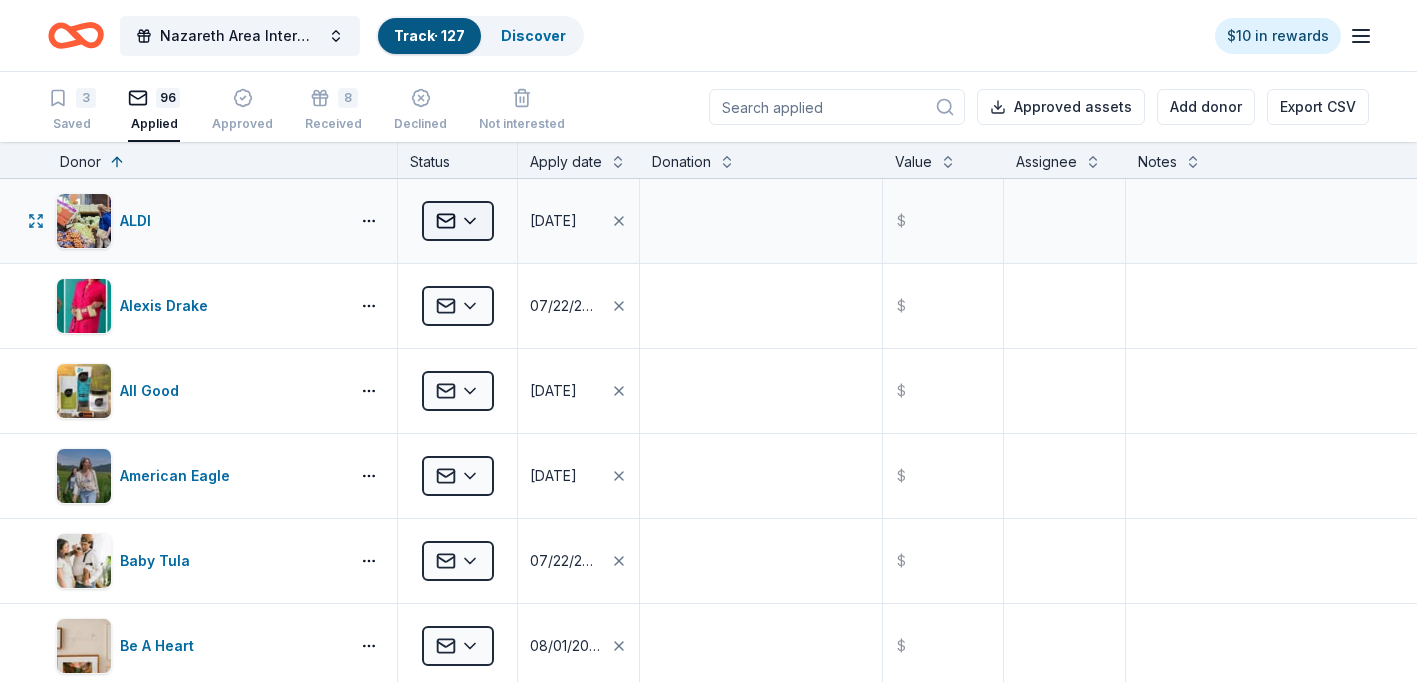 click on "Nazareth Area Intermediate School Back to School FUNdraiser! Track  · [NUMBER] Discover $[NUMBER] in rewards [NUMBER] Saved [NUMBER] Applied [NUMBER] Approved [NUMBER] Received Declined Not interested  Approved assets Add donor Export CSV Donor Status Apply date Donation Value Assignee Notes ALDI  Applied [DATE] $[NUMBER] [FIRST] [LAST] Applied [DATE] $[NUMBER] All Good Applied [DATE] $[NUMBER] American Eagle Applied [DATE] $[NUMBER] Baby Tula Applied [DATE] $[NUMBER] Be A Heart Applied [DATE] $[NUMBER] Be Healthy Applied [DATE] $[NUMBER] Bear Creek Mountain Resort Applied [DATE] $[NUMBER] Berry Global Applied [DATE] $[NUMBER] Big Burrito Restaurant Group Applied [DATE] $[NUMBER] BlenderBottle Applied [DATE] $[NUMBER] Blue Orange Games Applied [DATE] $[NUMBER] BlueBird Baby Applied [DATE] $[NUMBER] Boyd Gaming Applied [DATE] $[NUMBER] Boyer's Food Markets Applied [DATE] $[NUMBER] Brooks Brothers Applied [DATE] $[NUMBER] Bubble & Bee Applied [DATE] $[NUMBER] Buckle Applied [DATE] $[NUMBER] Carrabba's Italian Grill Applied [DATE] $[NUMBER] Chronicle Books Applied [DATE] $[NUMBER] City Winery ([CITY]) Applied [DATE] $[NUMBER] $[NUMBER]" at bounding box center [708, 341] 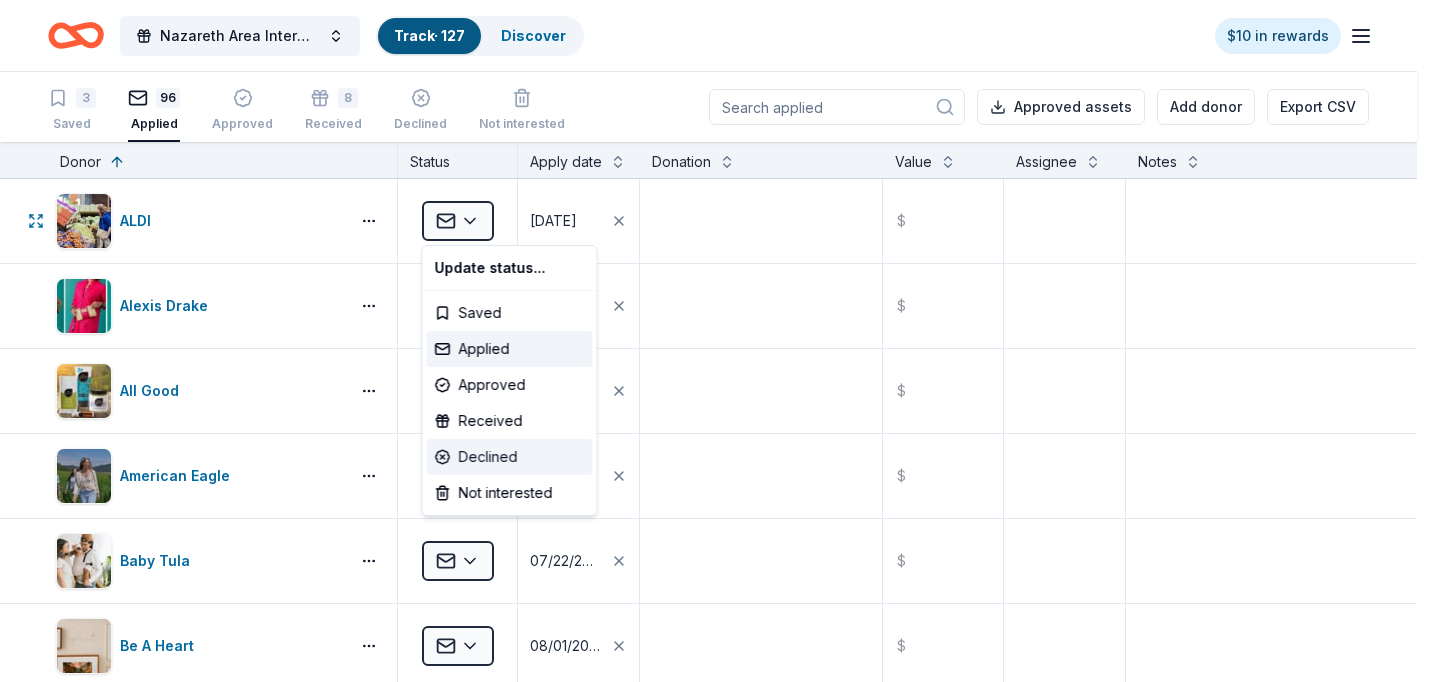 click on "Declined" at bounding box center (510, 457) 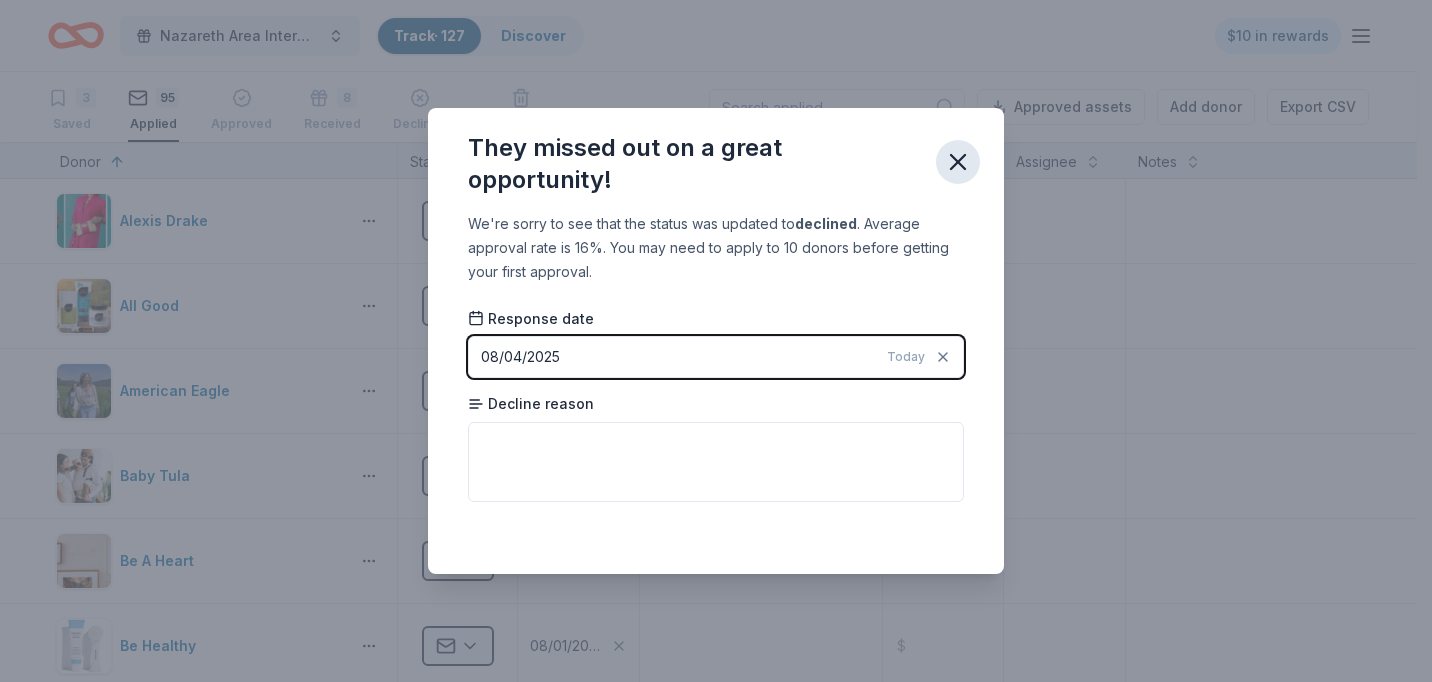 click 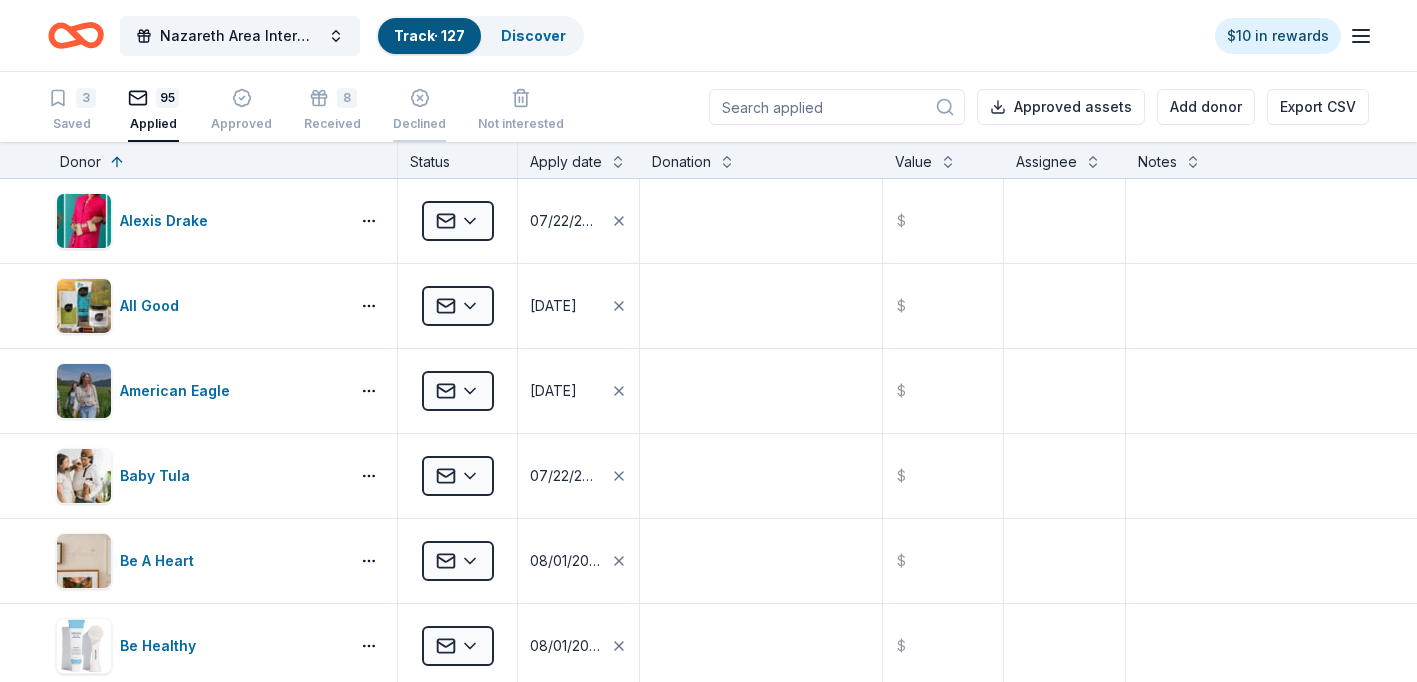 click on "Declined" at bounding box center [419, 106] 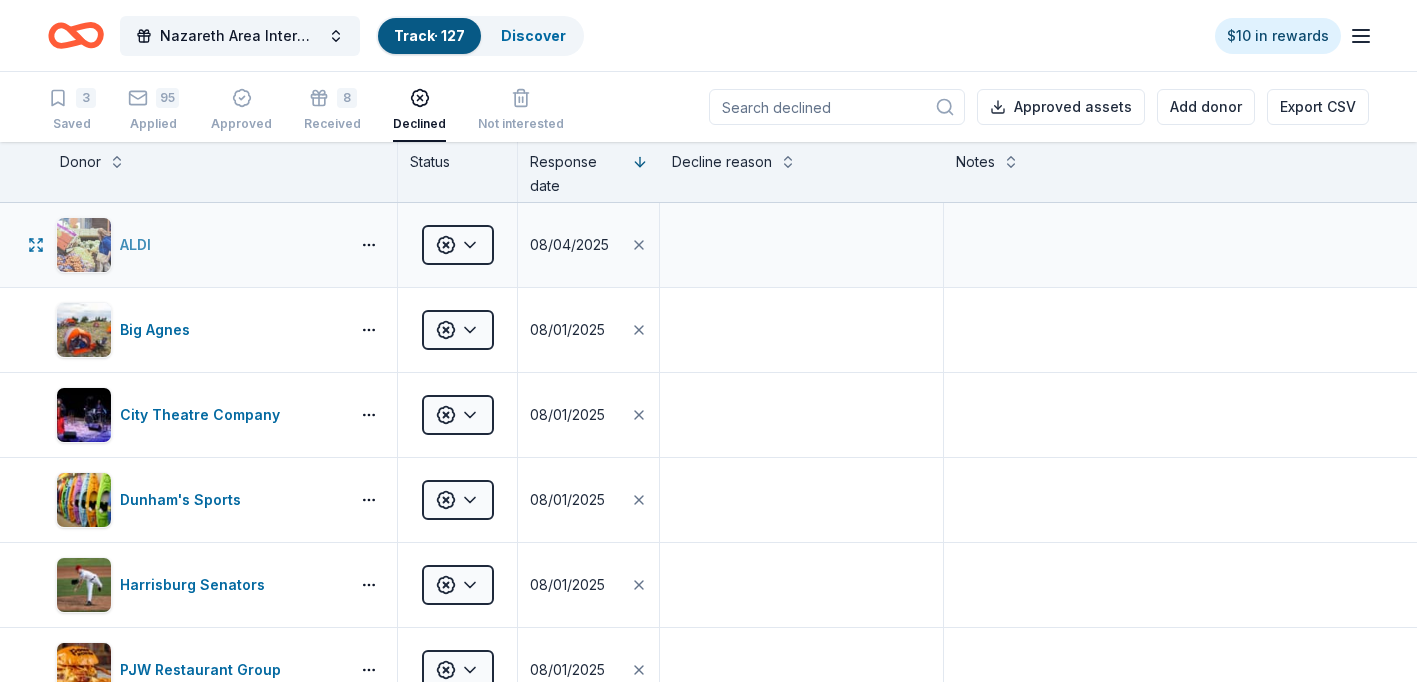 click on "ALDI" at bounding box center (139, 245) 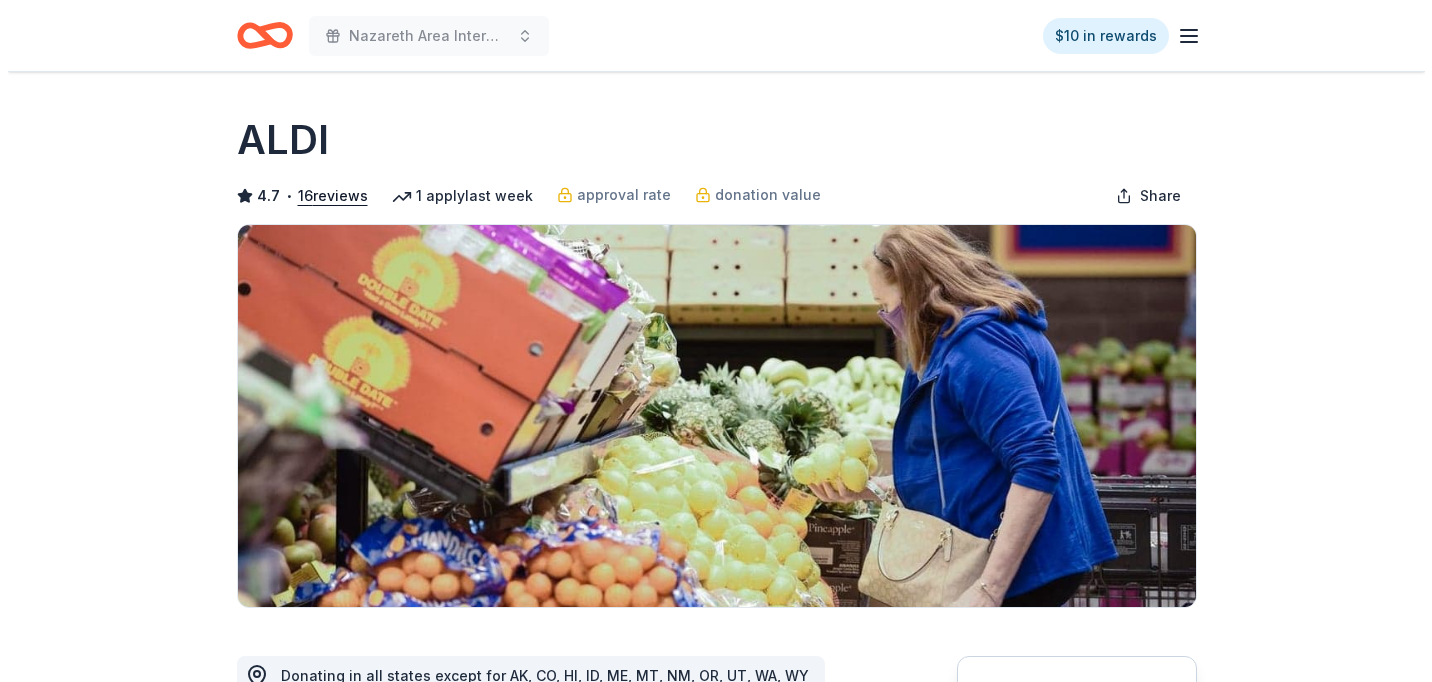 scroll, scrollTop: 0, scrollLeft: 0, axis: both 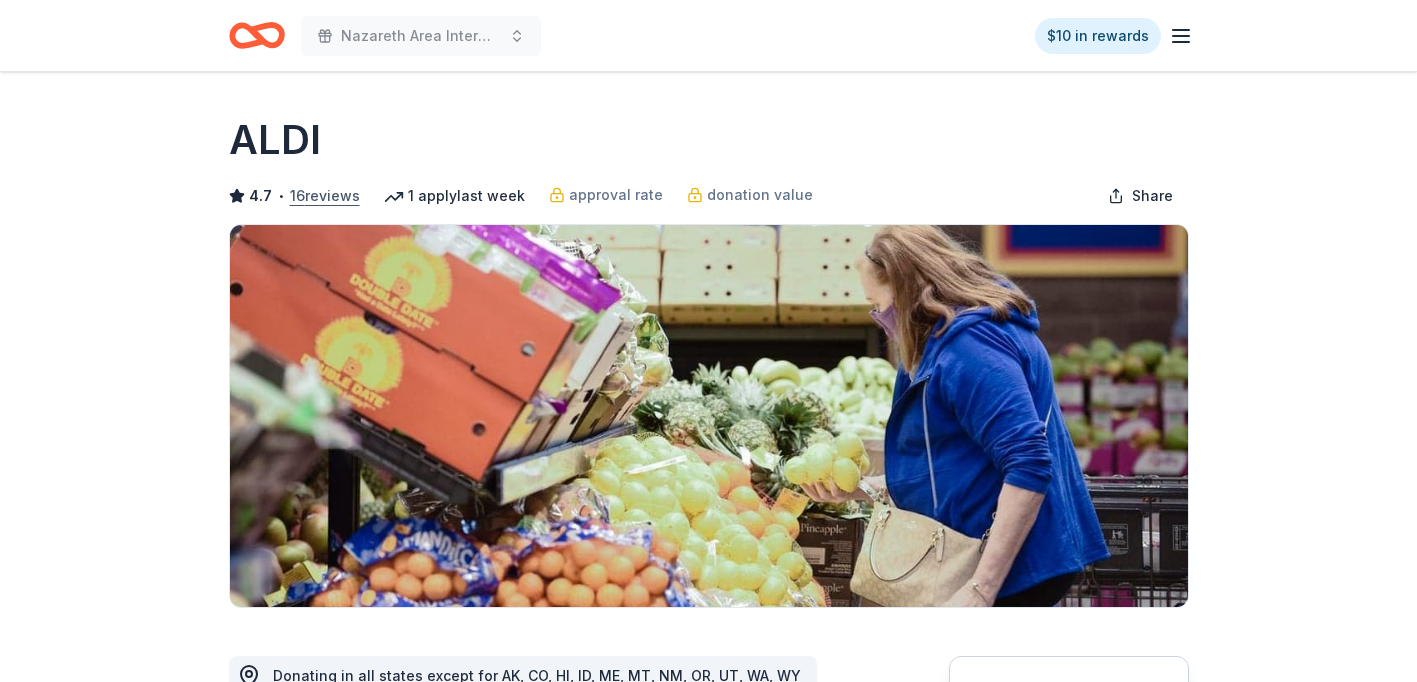 click on "16  reviews" at bounding box center (325, 196) 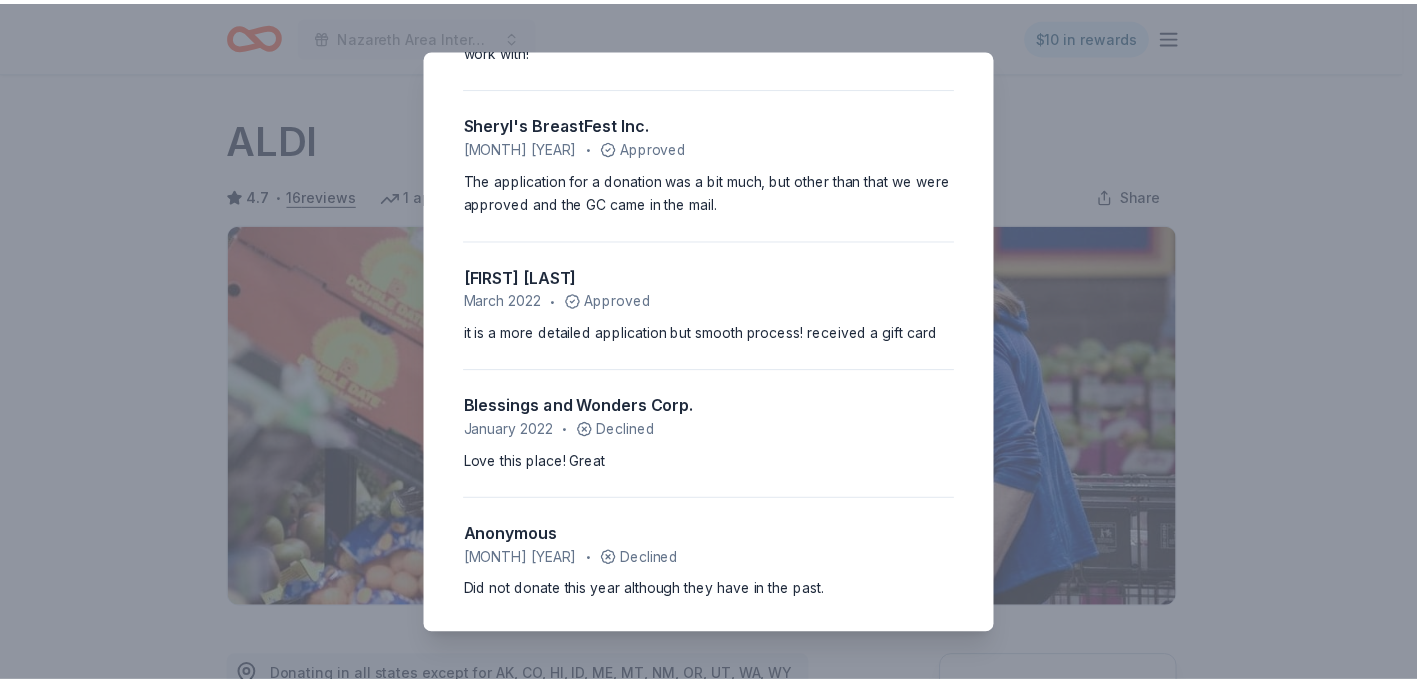 scroll, scrollTop: 1814, scrollLeft: 0, axis: vertical 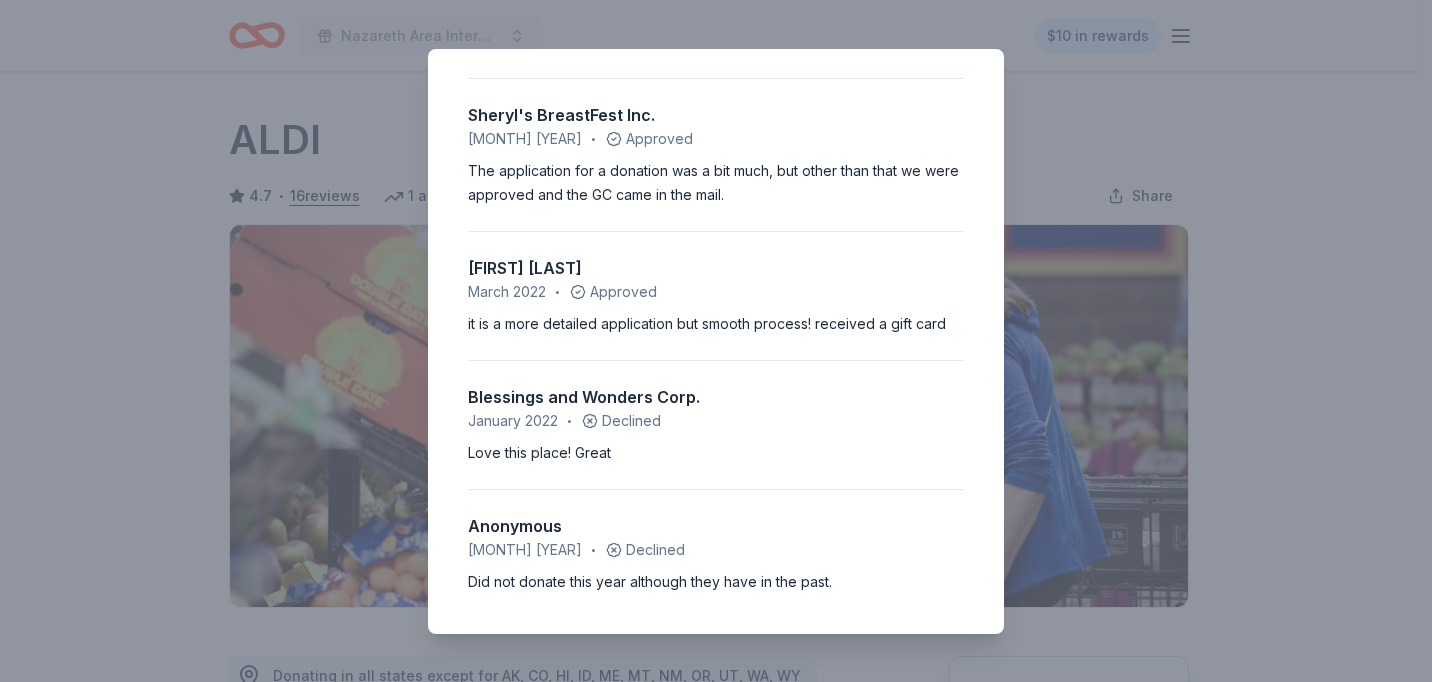 click on "[CITY], [STATE] • [NUMBER]  reviews [COMPANY] [MONTH] [YEAR] • Approved They responded quickly and sent us three gift certificates to use. I really appreciated their help. The Attitude 2 Empower Inc. [MONTH] [YEAR] • Approved The Application was submitted on online and few weeks later we received our congratulations letter. The gift cards was mailed out and received.  This was a smooth process. Restoring Hope Center, Inc. [MONTH] [YEAR] • Declined A reason for being denied would be helpful for future requests. [NAME]'S HELPING HANDS [MONTH] [YEAR] • Approved Application process quick and easy.  Thank you [BRAND] for your support!  From all us at [NAME]'S HELPING HANDS. [NAME]'S HELPING HANDS [MONTH] [YEAR] • Approved [BRAND]'s application process was quick and easy.  Thank you [BRAND] for your help in supporting the basic needs of our community. [NAME]'S HELPING HANDS [MONTH] [YEAR] • Approved [COMPANY] [COMPANY] [COMPANY], inc.  [MONTH] [YEAR] • Approved Great ! I received a gift card in the mail, The [LAST] Foundation for Mentors" at bounding box center (716, 341) 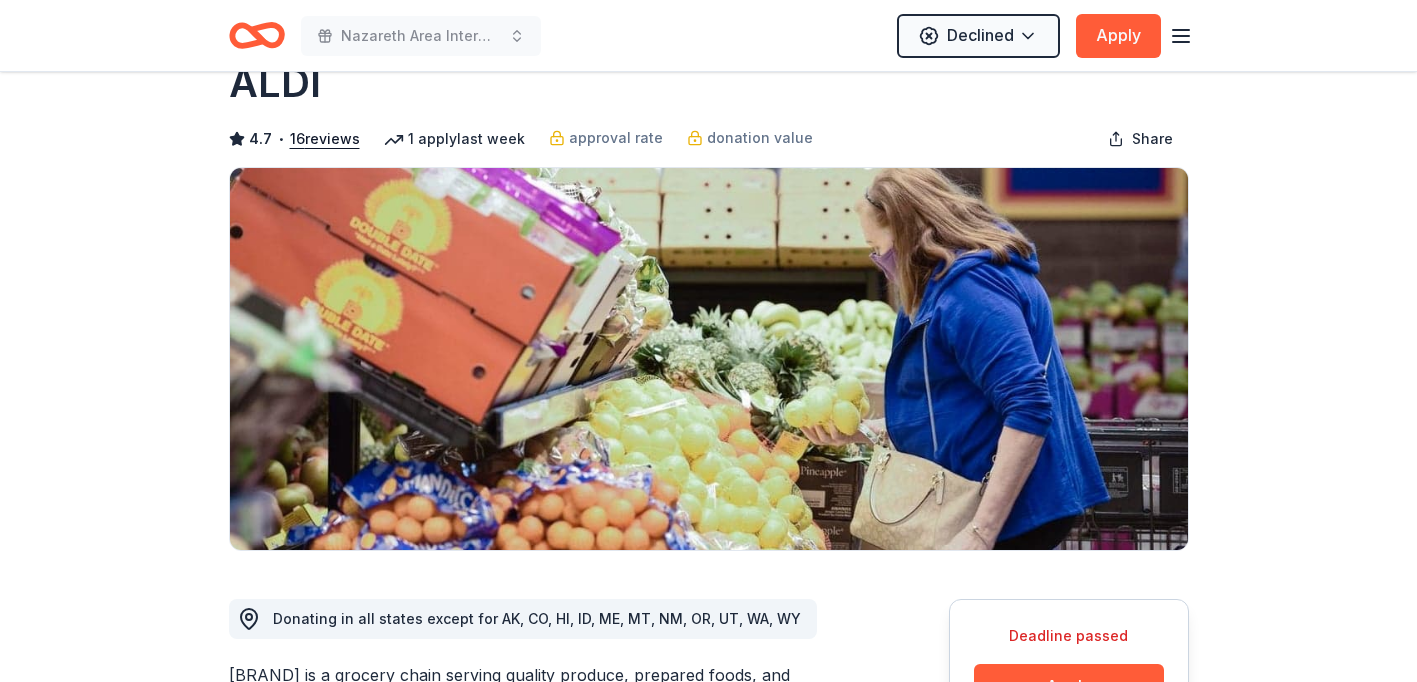 scroll, scrollTop: 0, scrollLeft: 0, axis: both 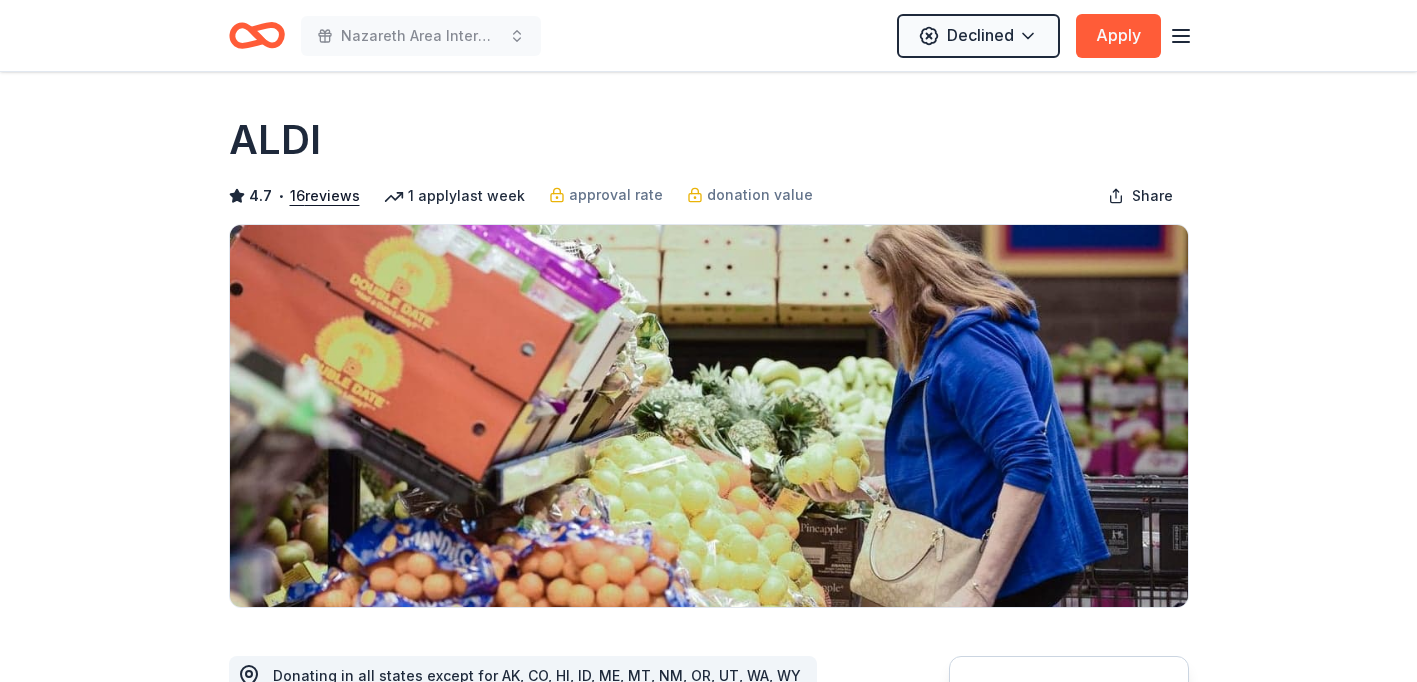 click 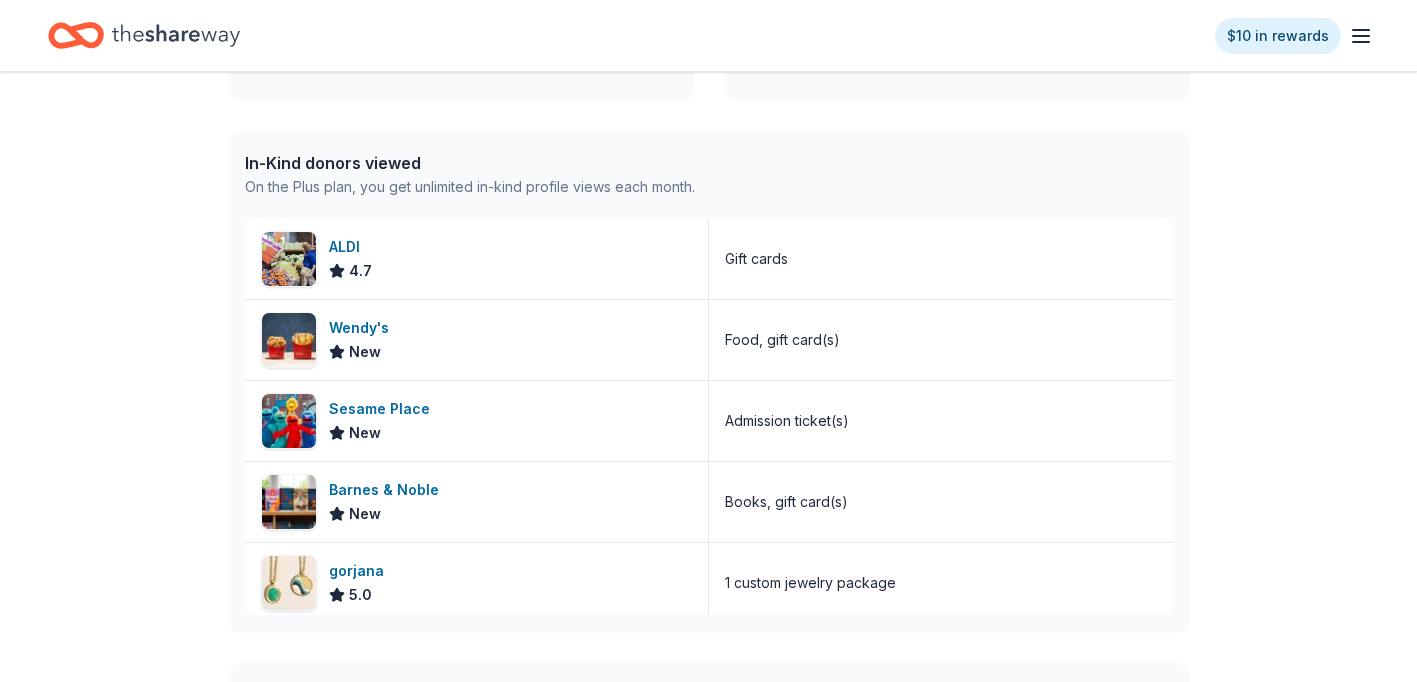 scroll, scrollTop: 530, scrollLeft: 0, axis: vertical 